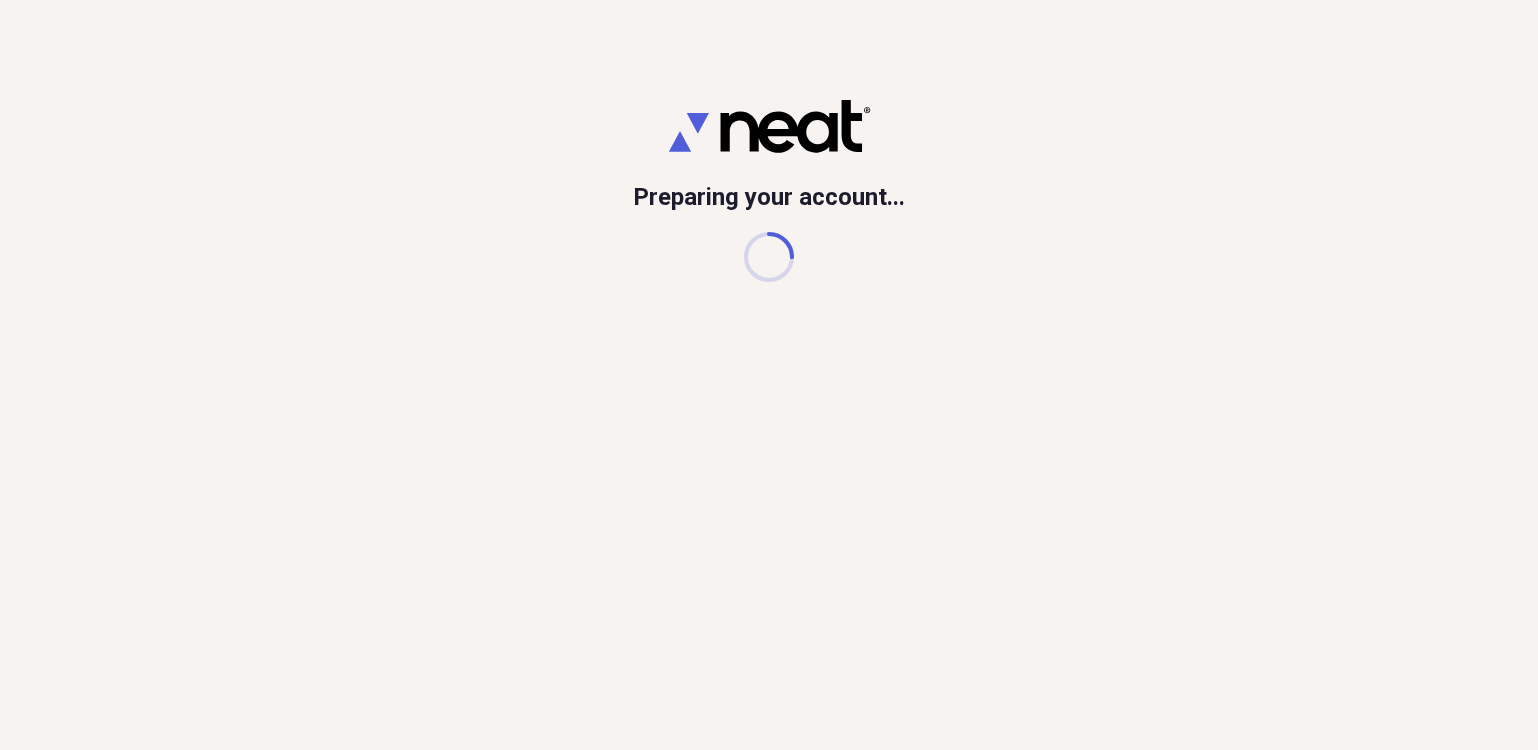 scroll, scrollTop: 0, scrollLeft: 0, axis: both 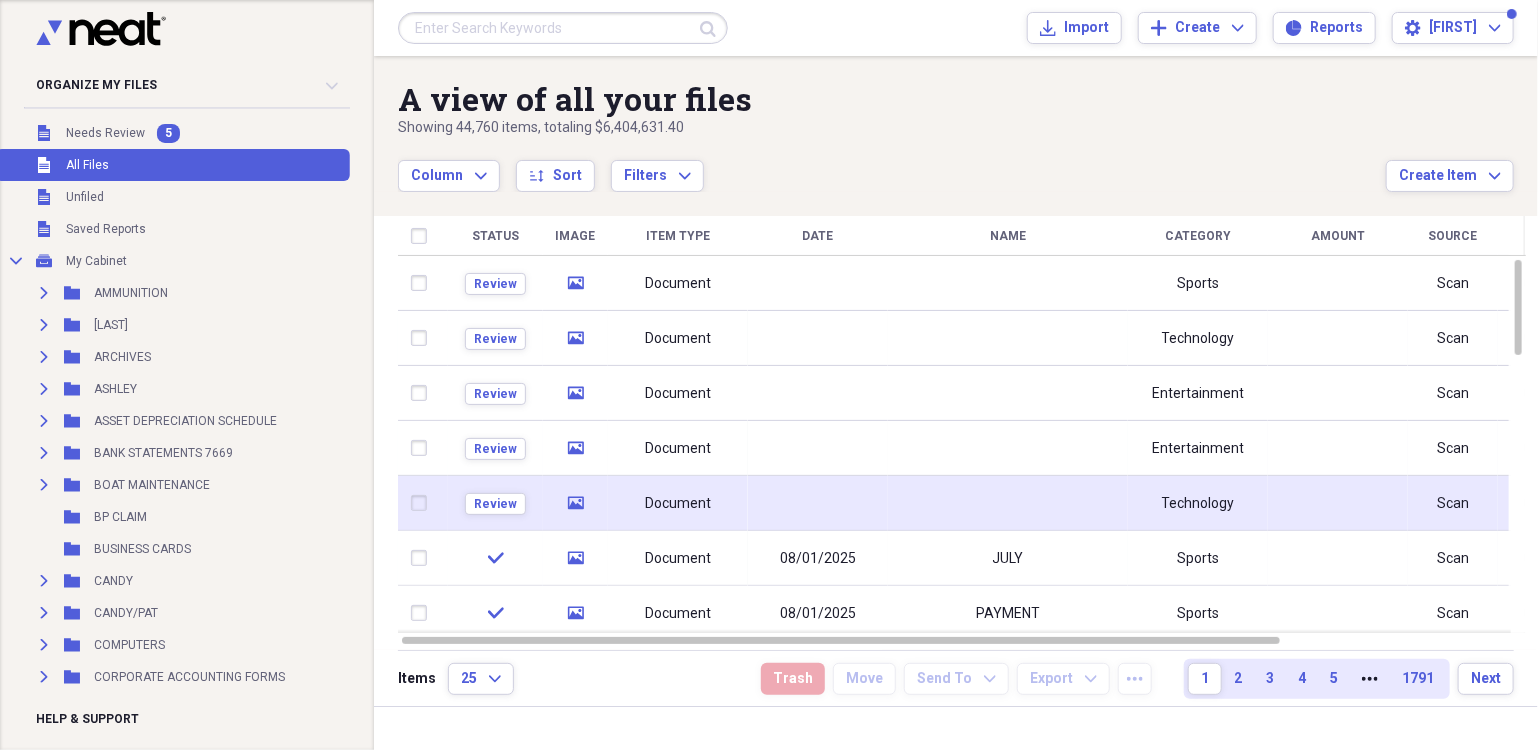 click at bounding box center (818, 503) 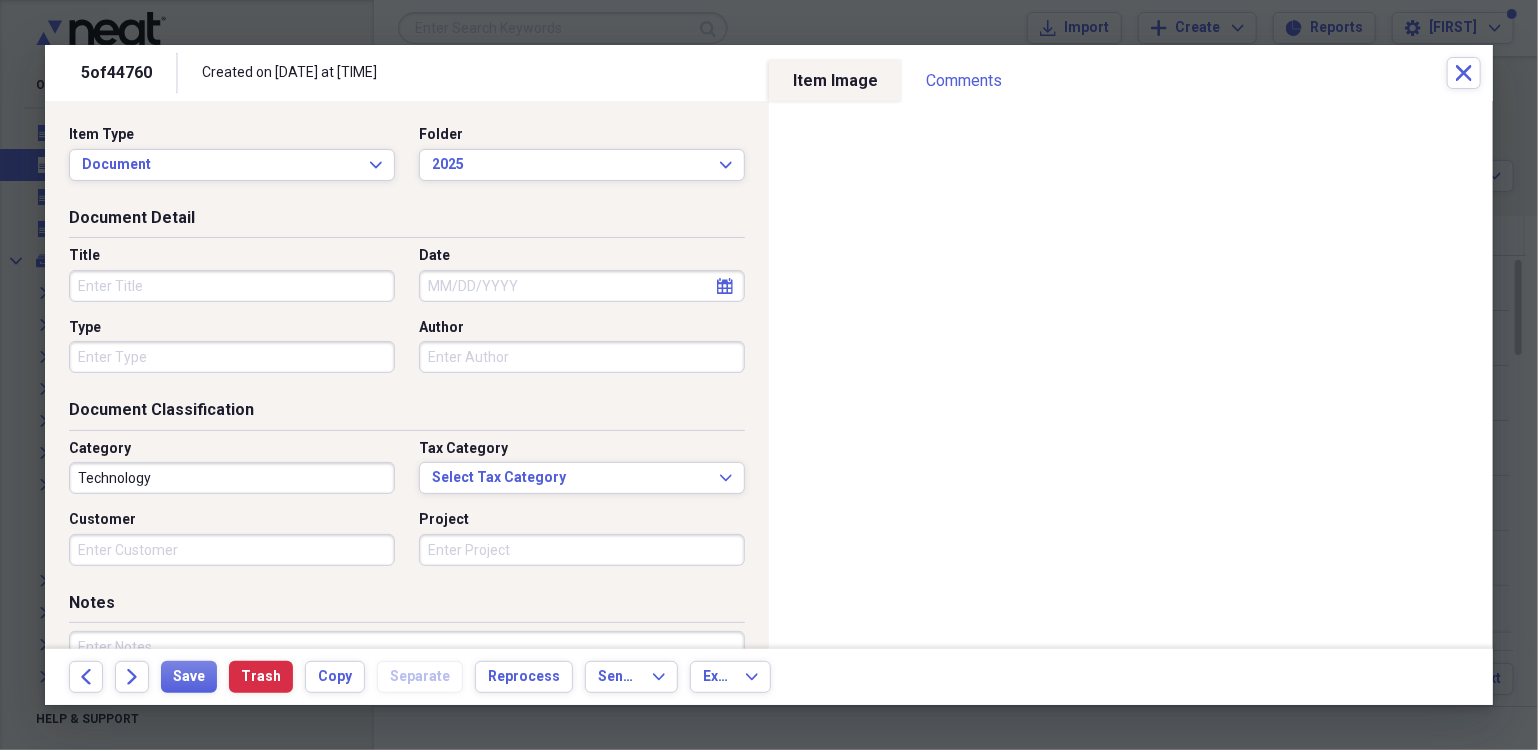 click on "Title" at bounding box center [232, 286] 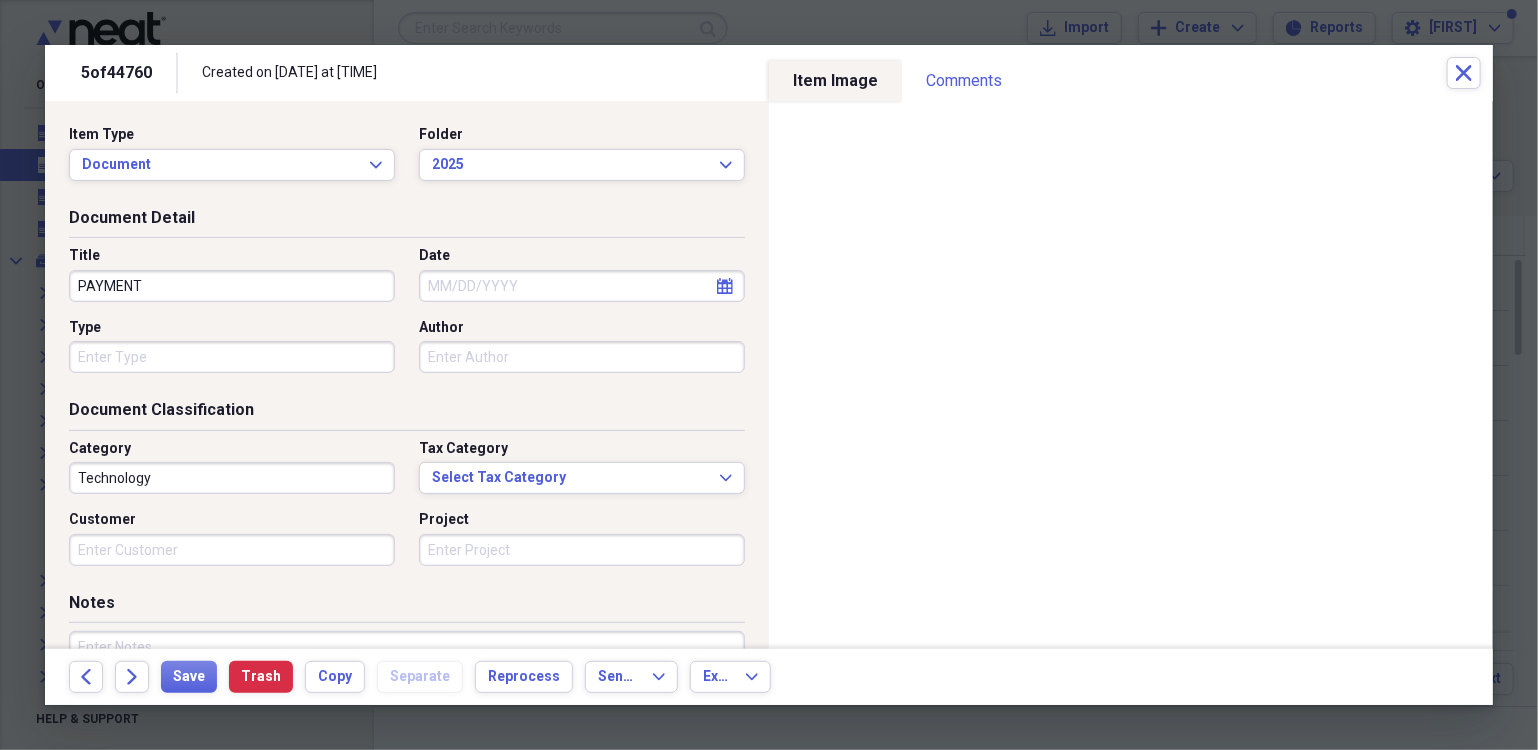 type on "PAYMENT" 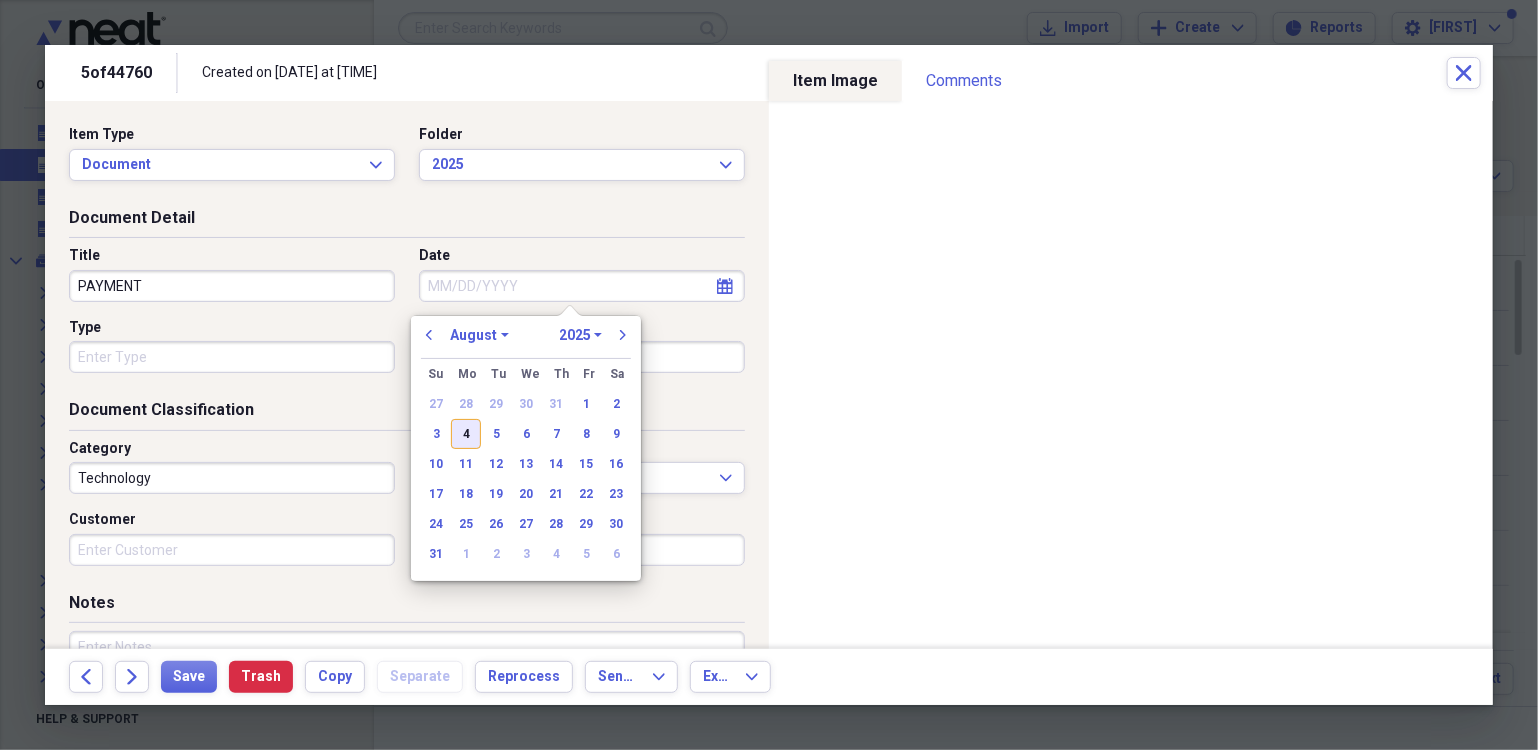 click on "4" at bounding box center [466, 434] 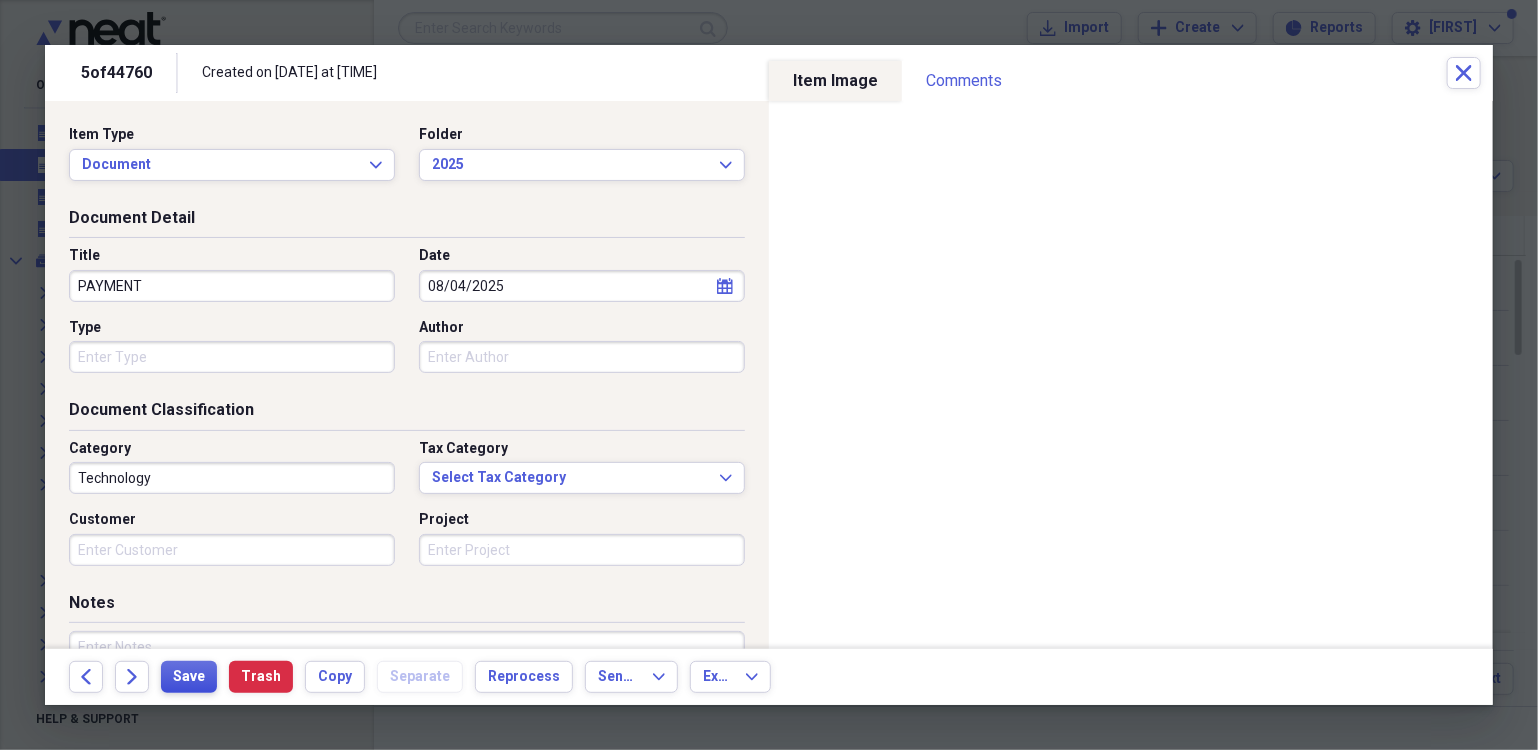 click on "Save" at bounding box center (189, 677) 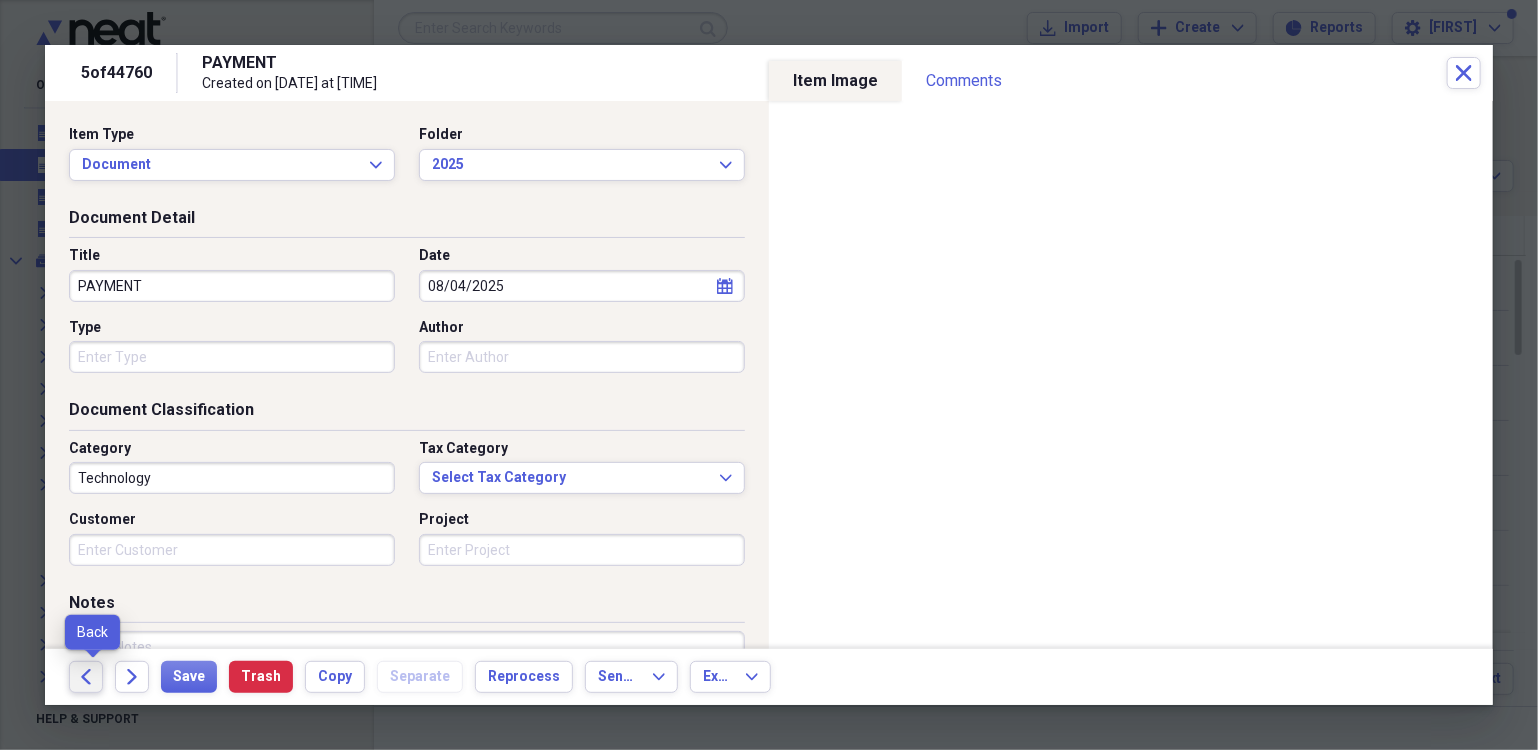 click on "Back" 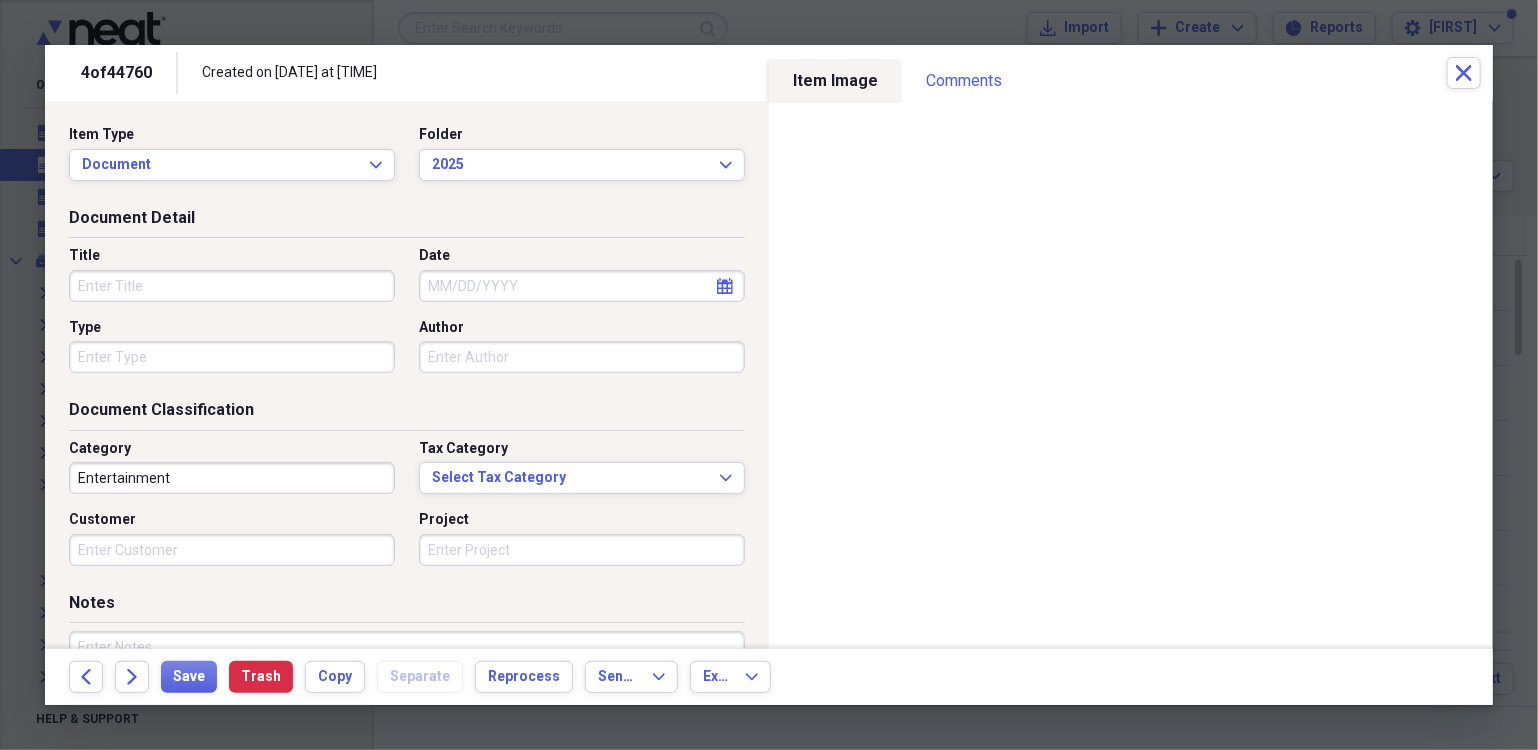 click on "Title" at bounding box center [232, 286] 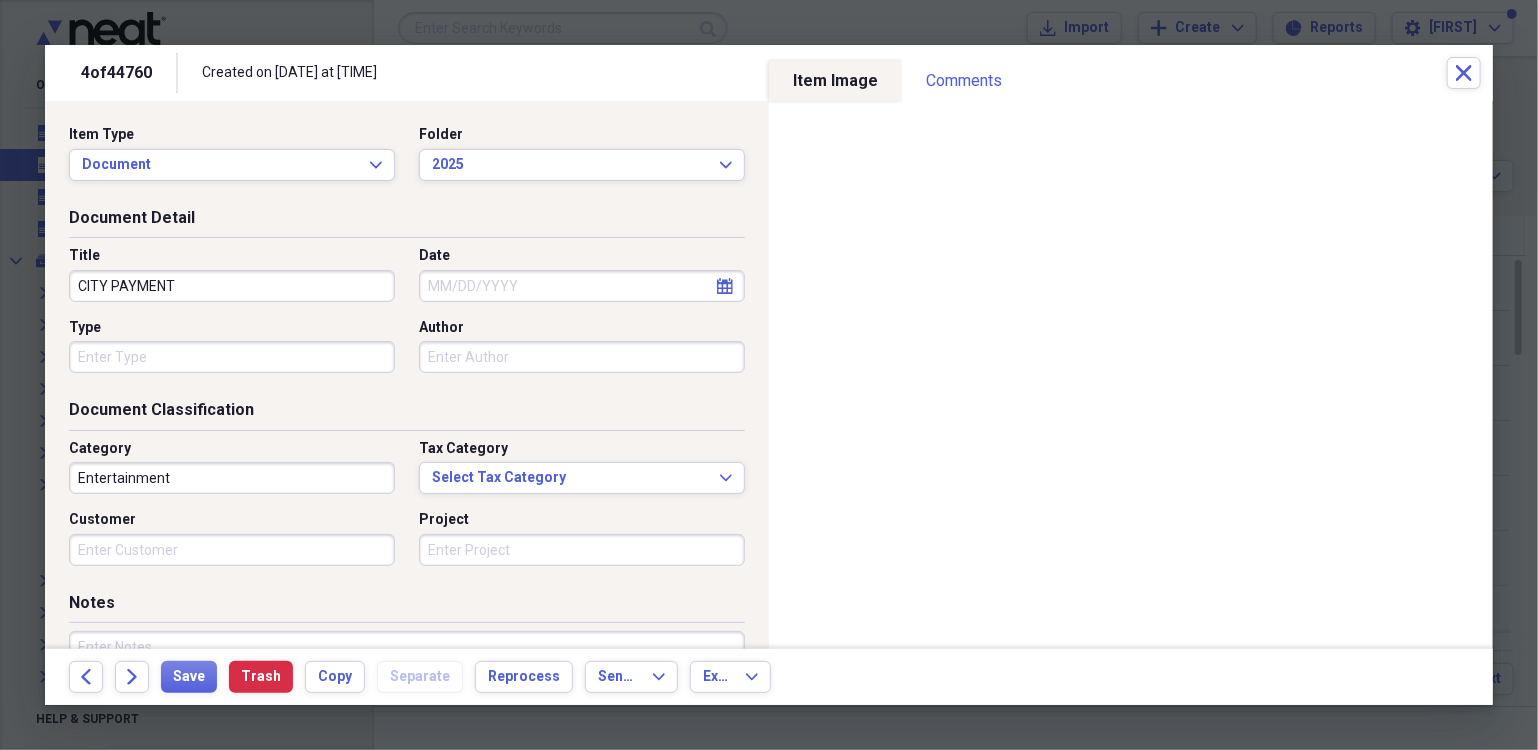 type on "CITY PAYMENT" 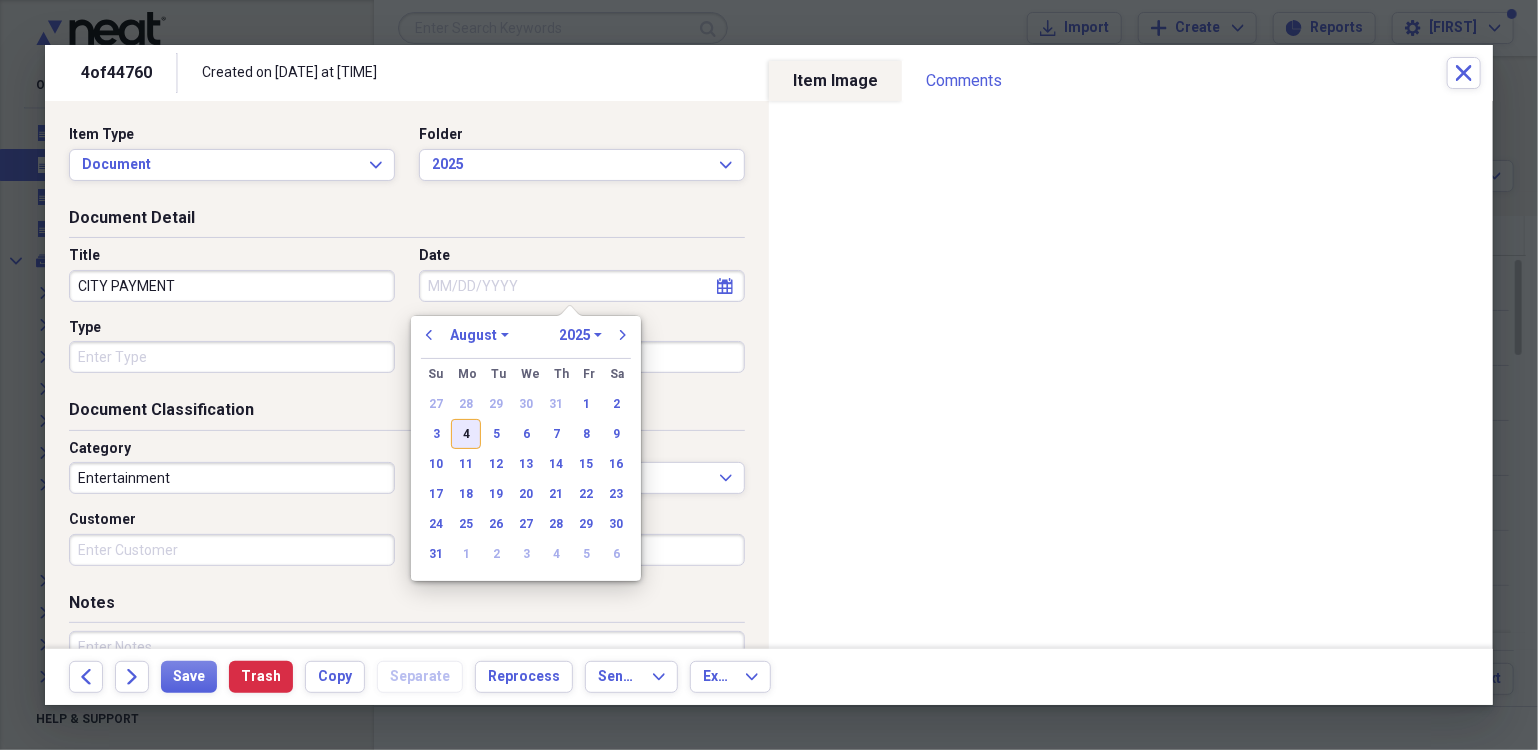 click on "4" at bounding box center (466, 434) 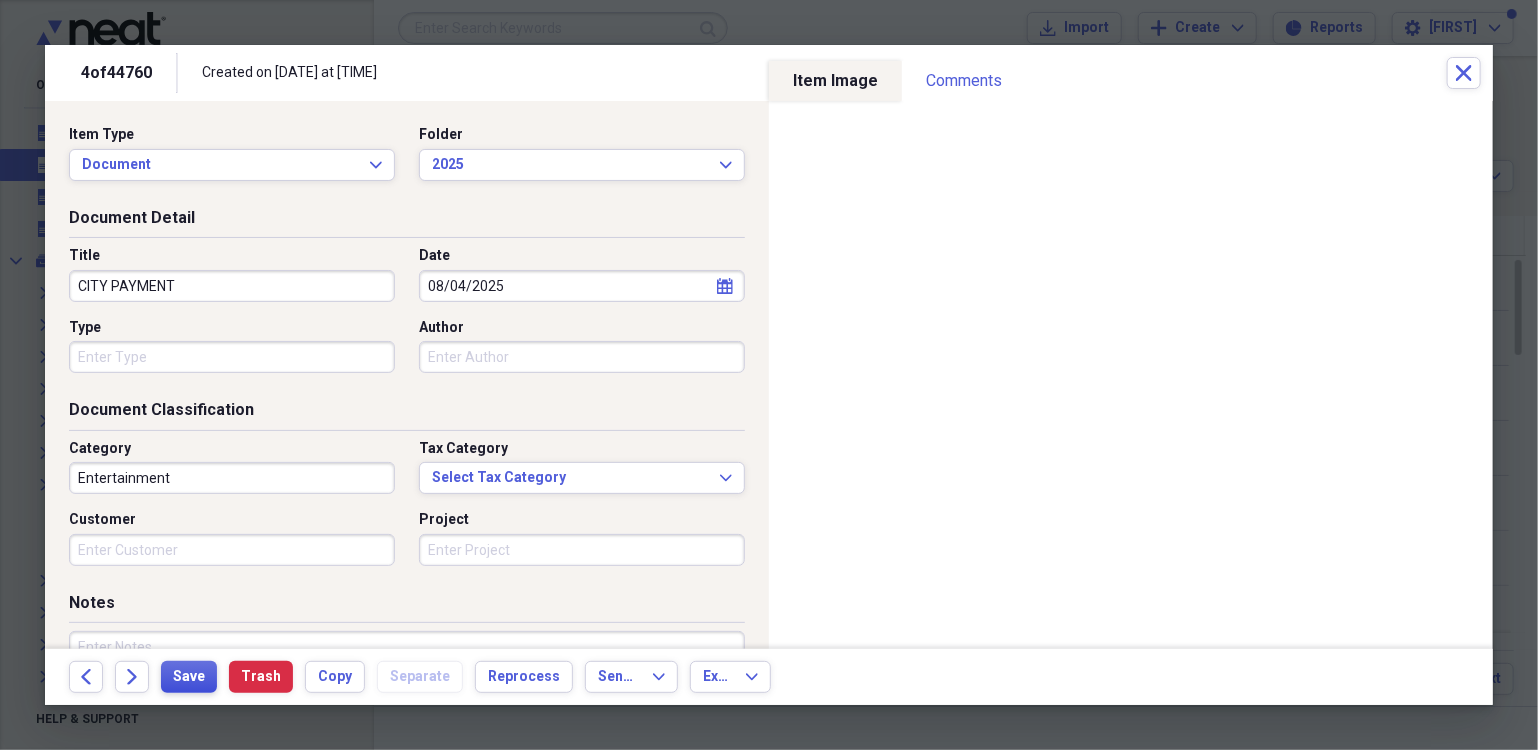 click on "Save" at bounding box center (189, 677) 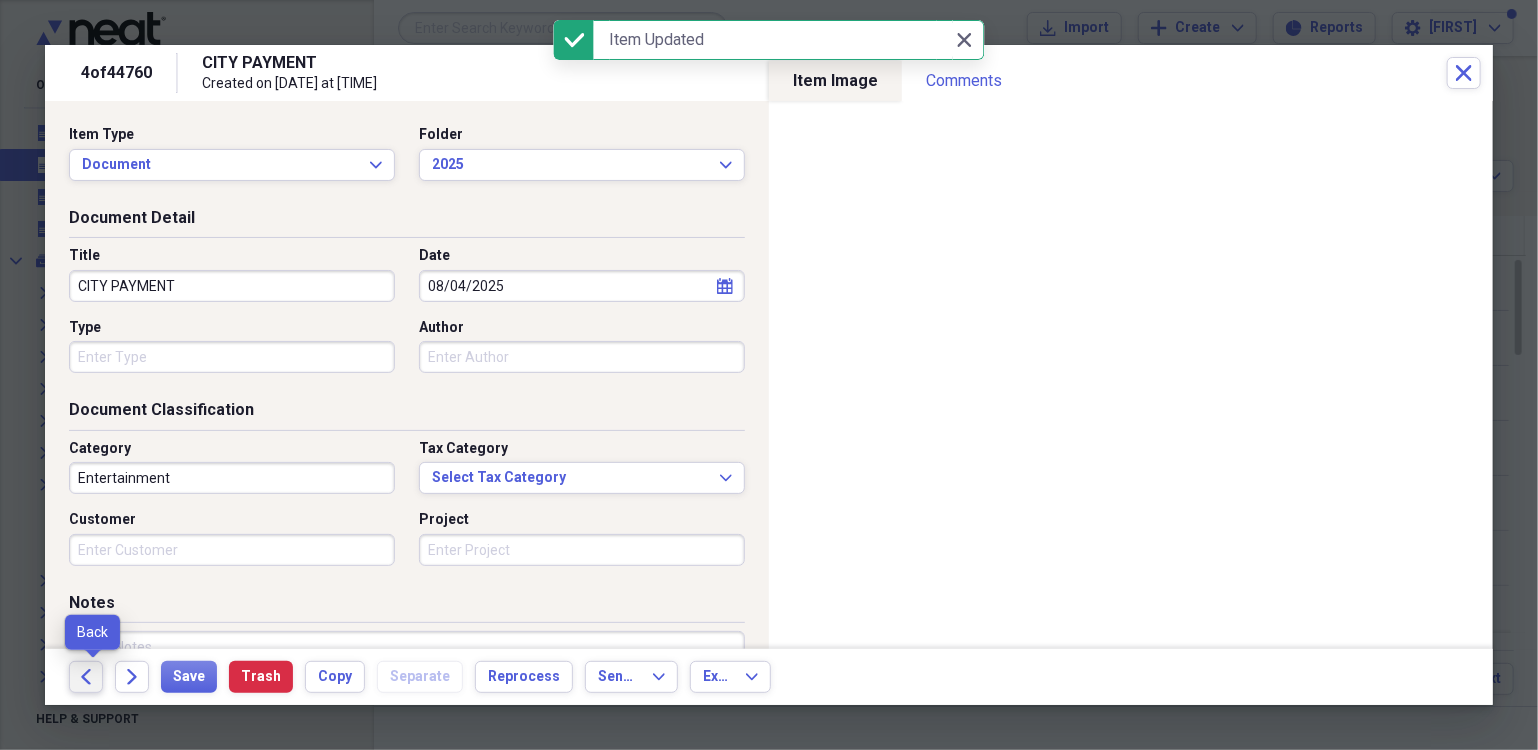 click on "Back" 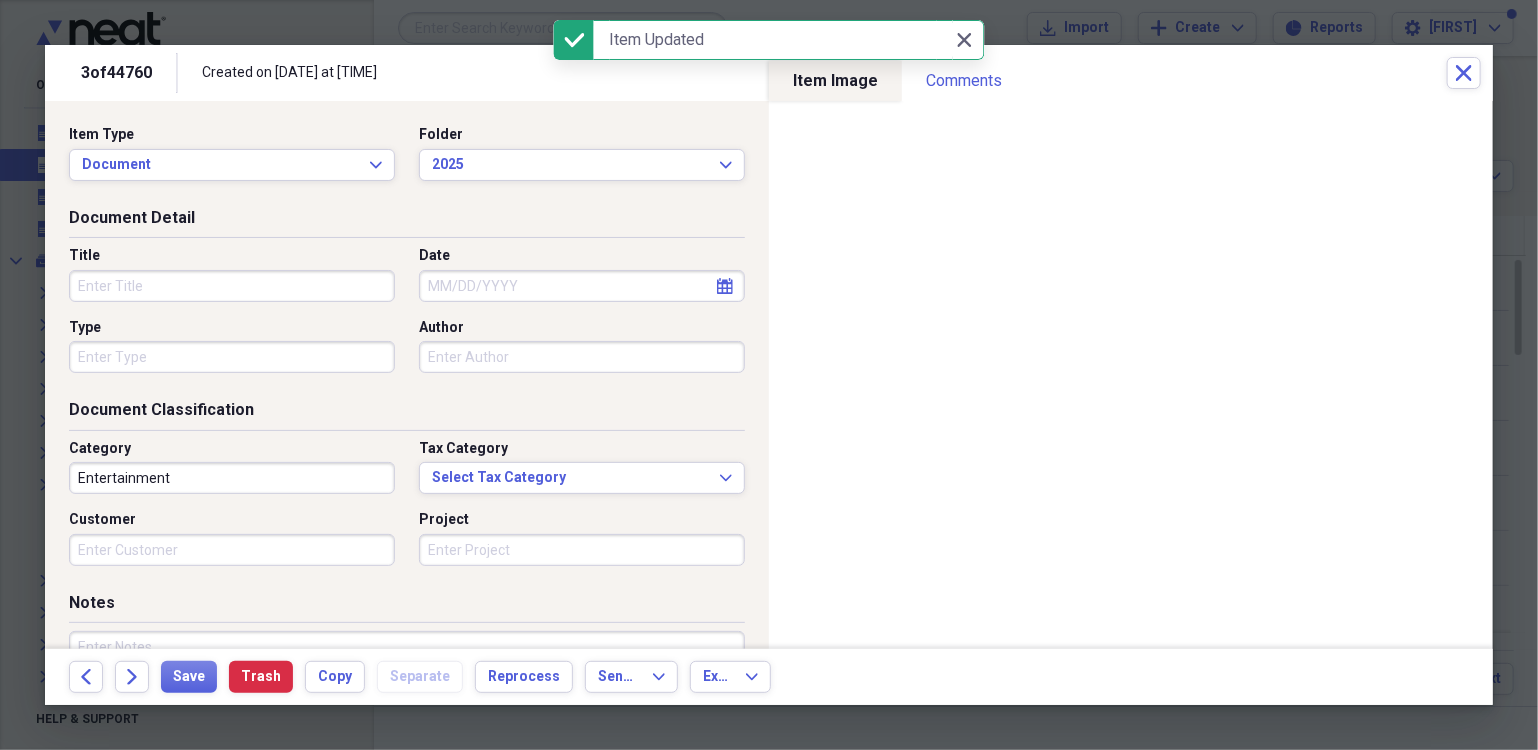 click on "Title" at bounding box center (232, 286) 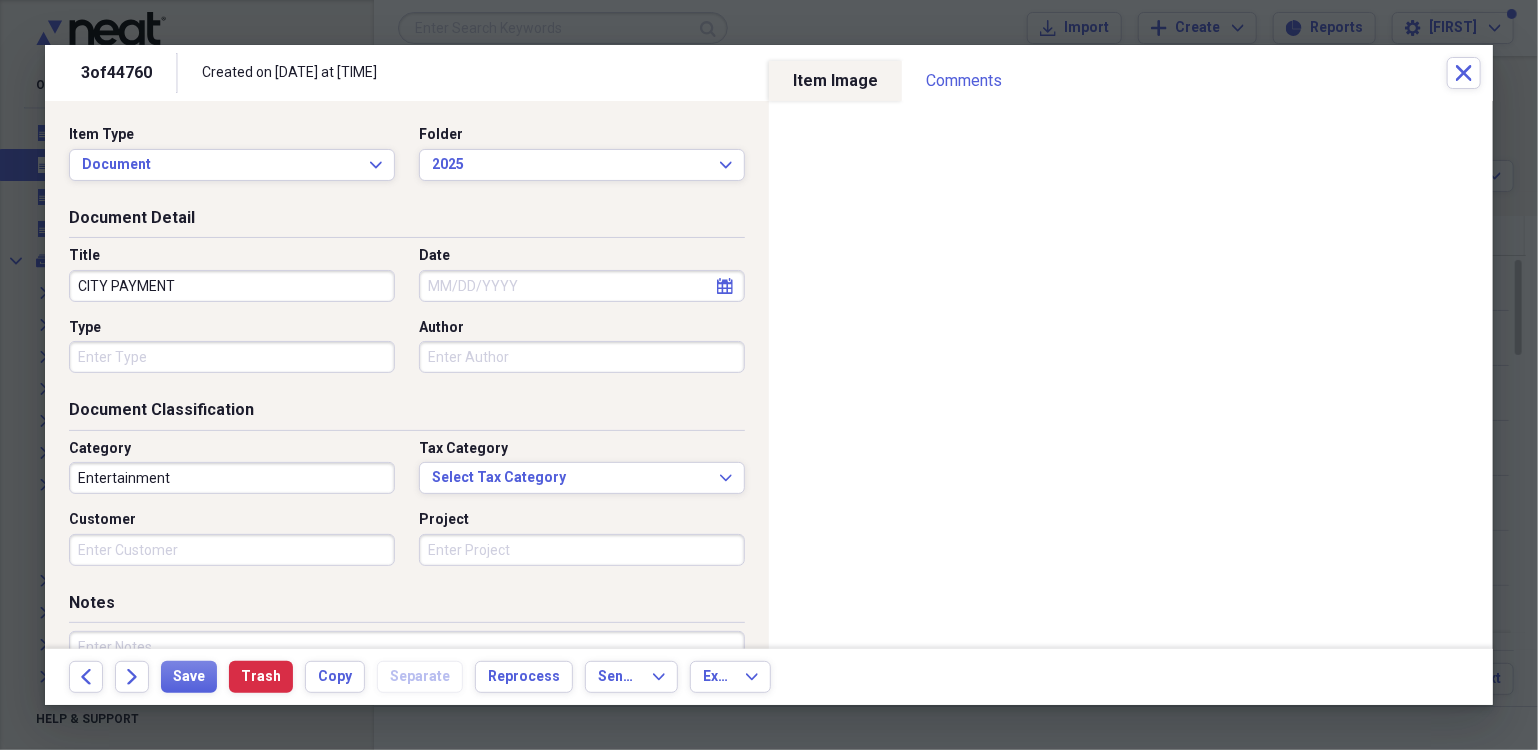 type on "CITY PAYMENT" 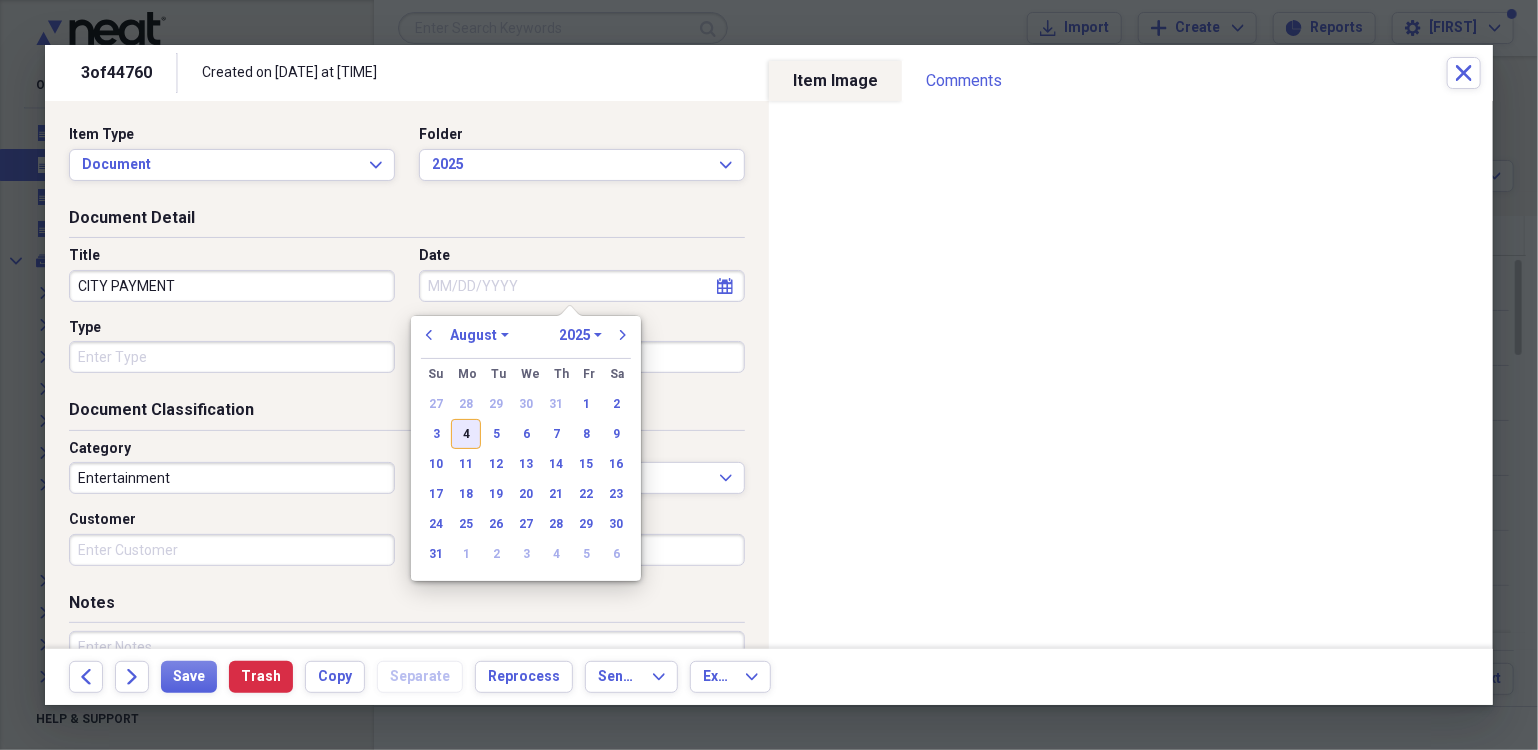 click on "4" at bounding box center [466, 434] 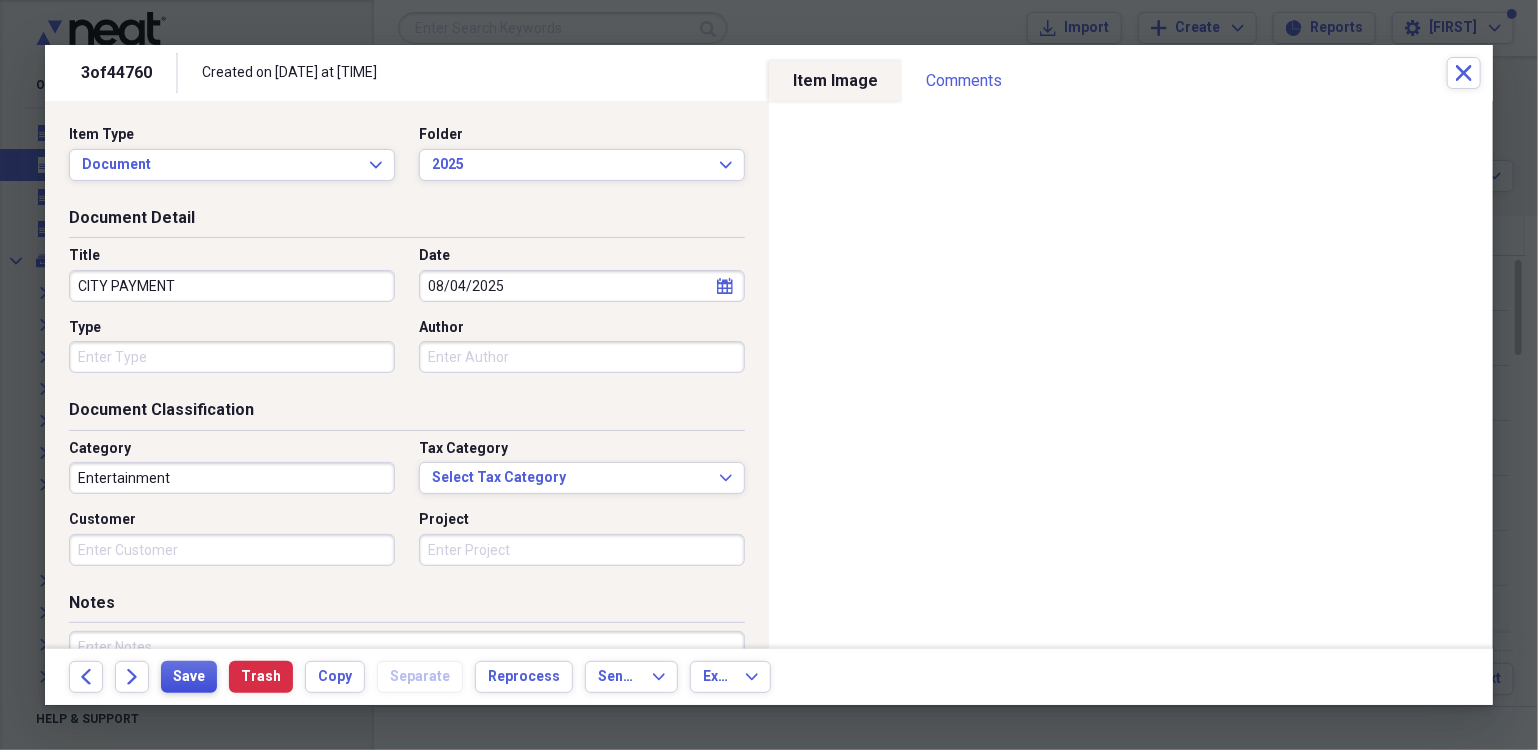 click on "Save" at bounding box center (189, 677) 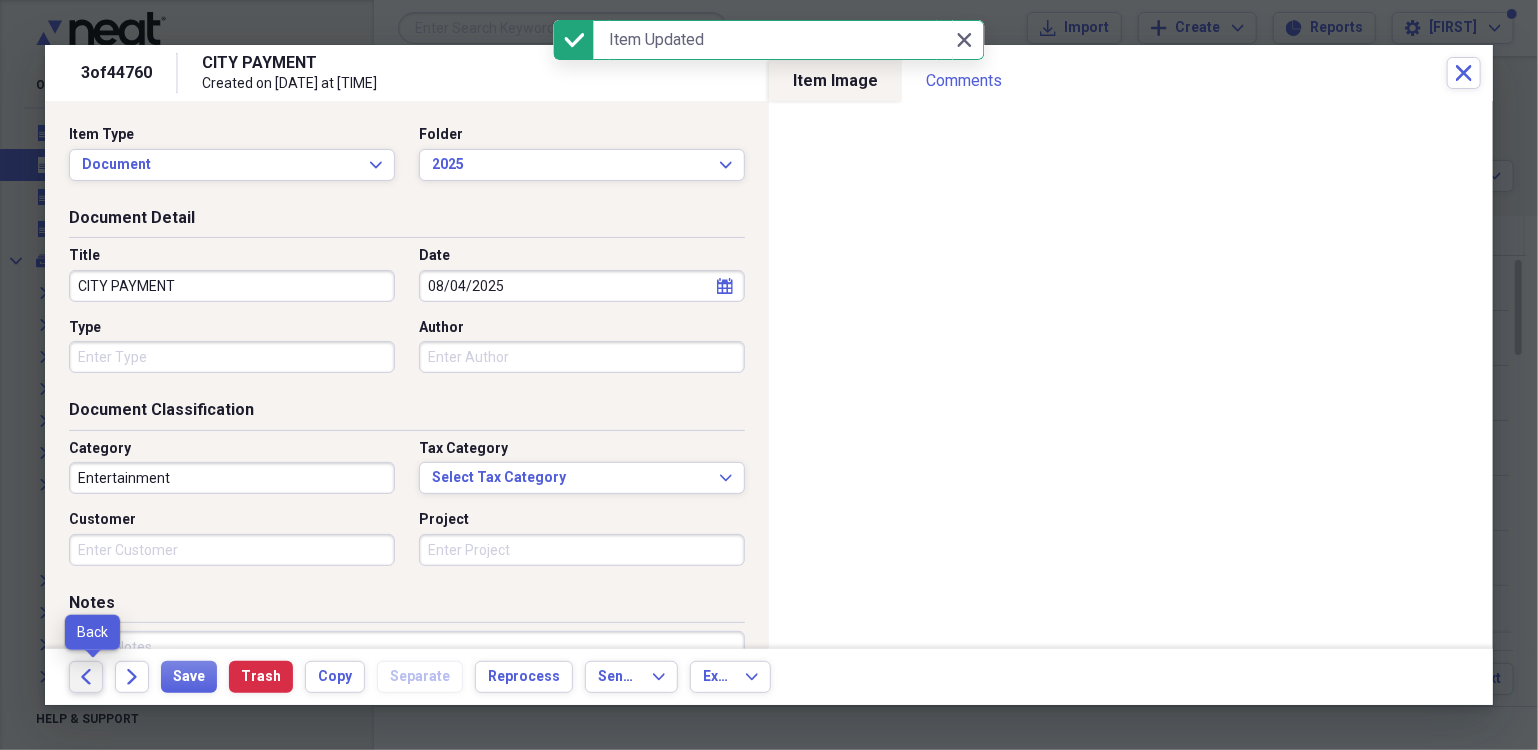 click on "Back" 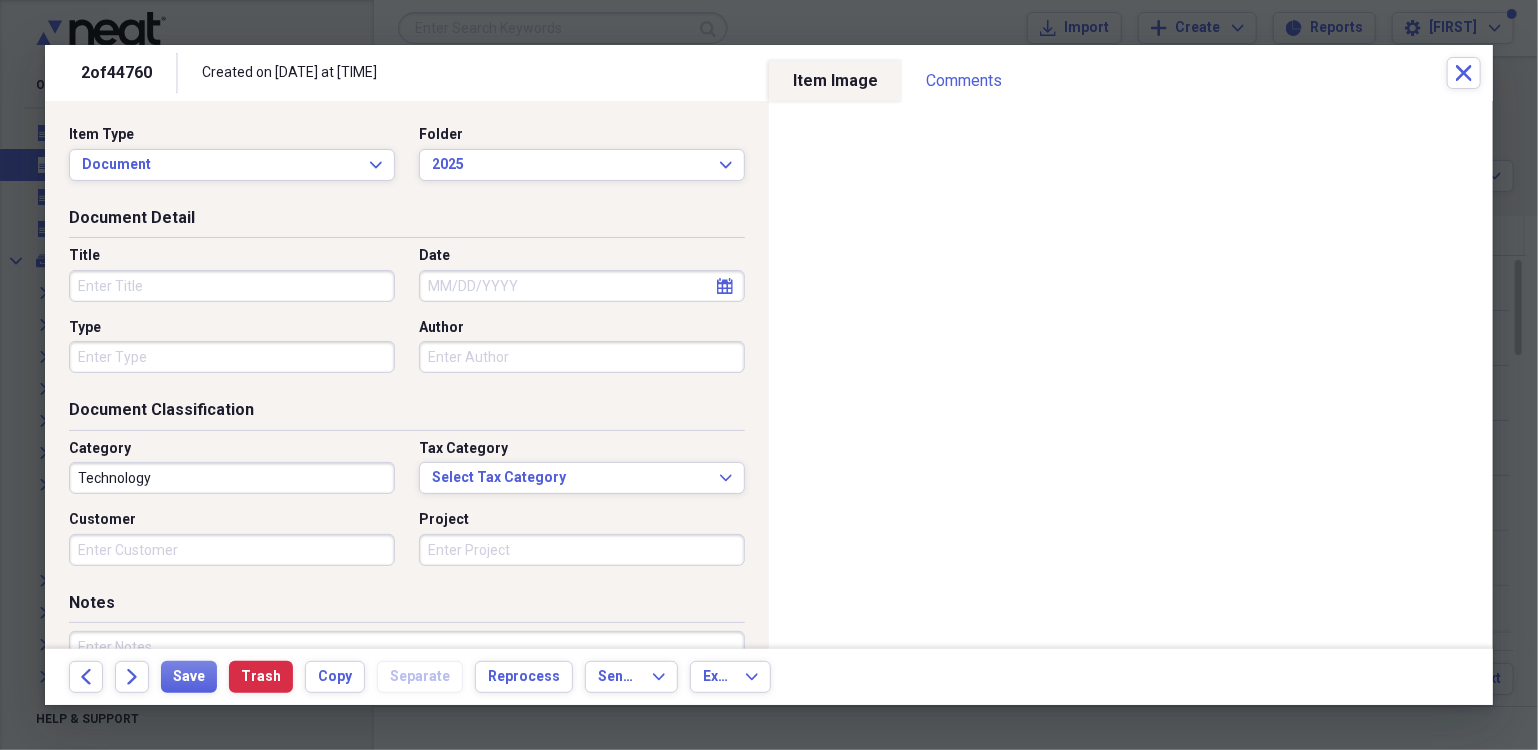 click on "Title" at bounding box center (232, 286) 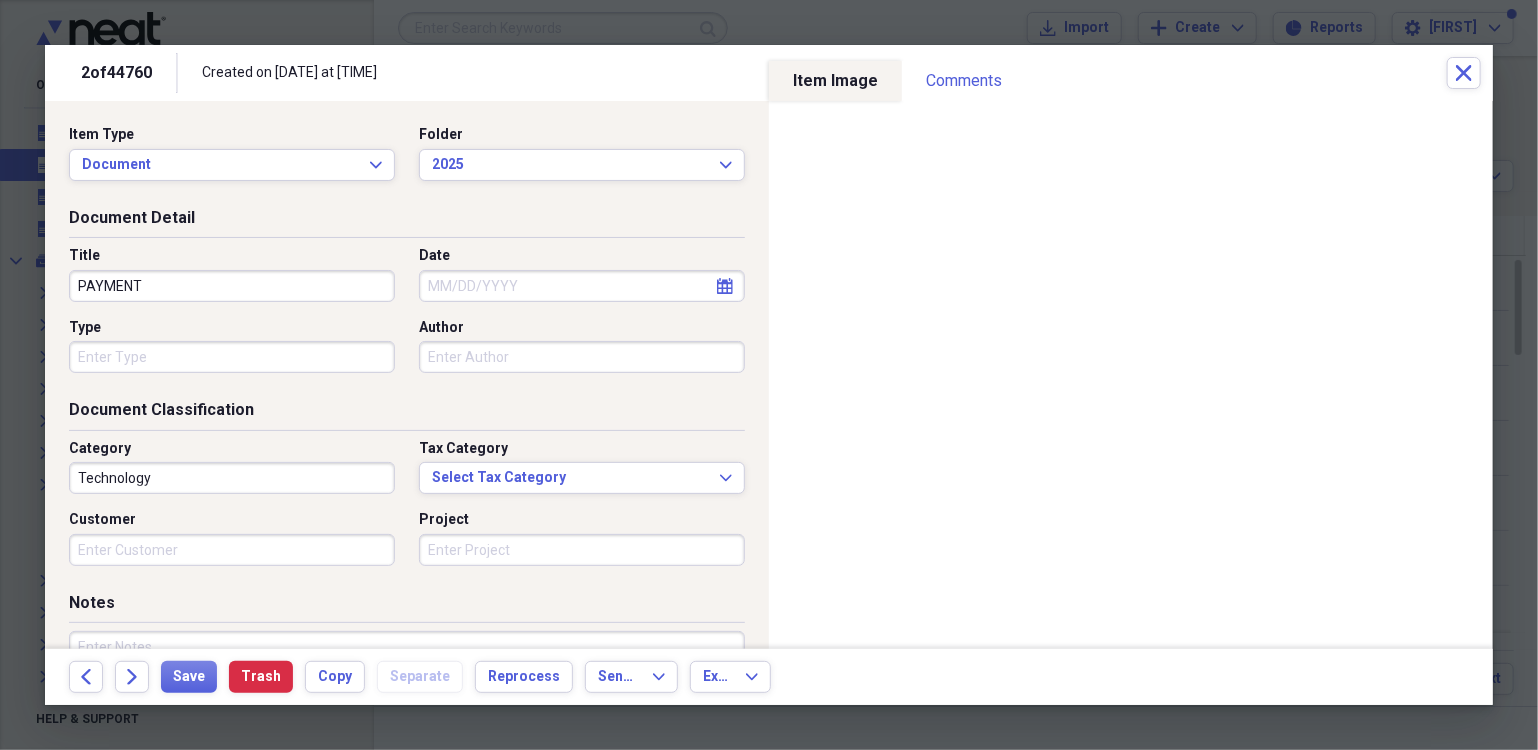 type on "PAYMENT" 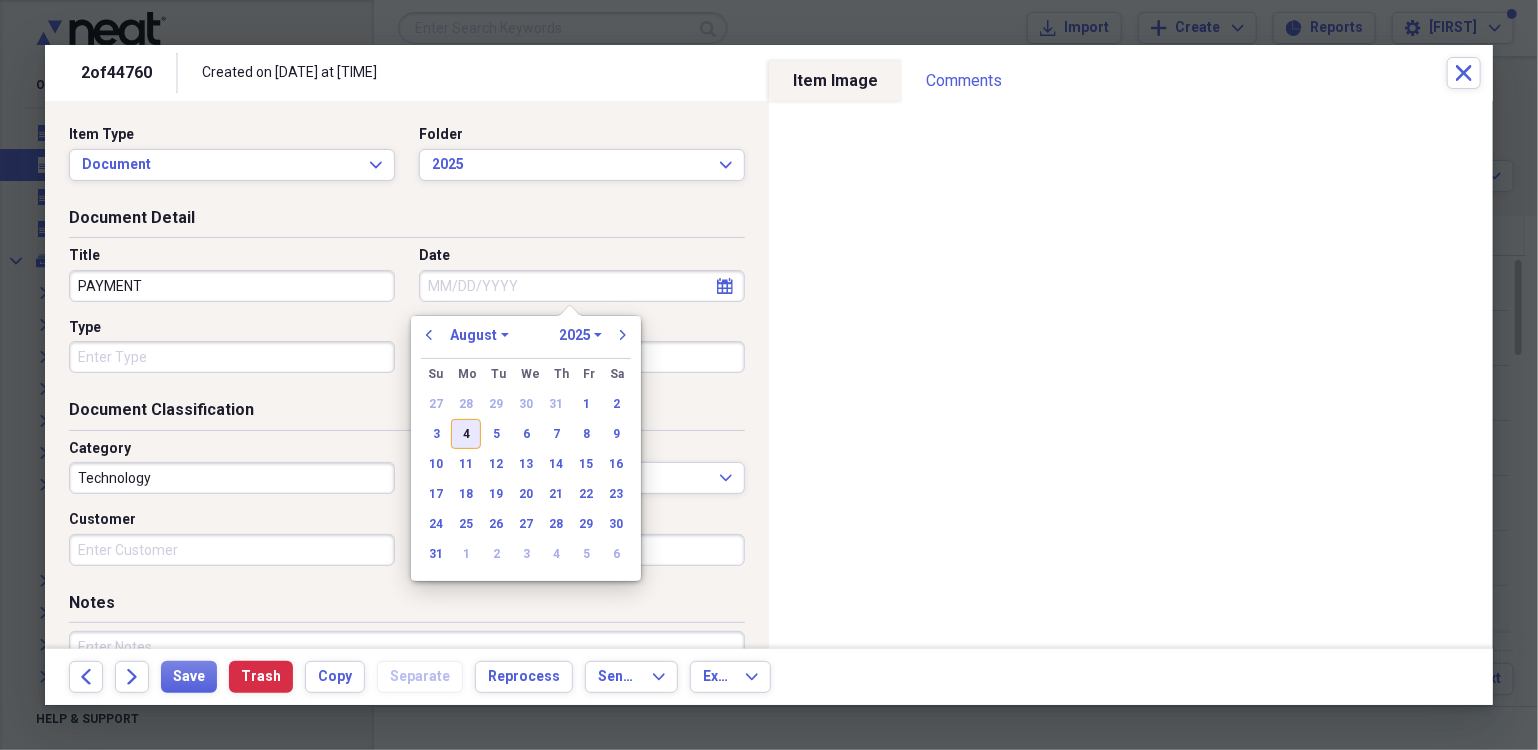 click on "4" at bounding box center [466, 434] 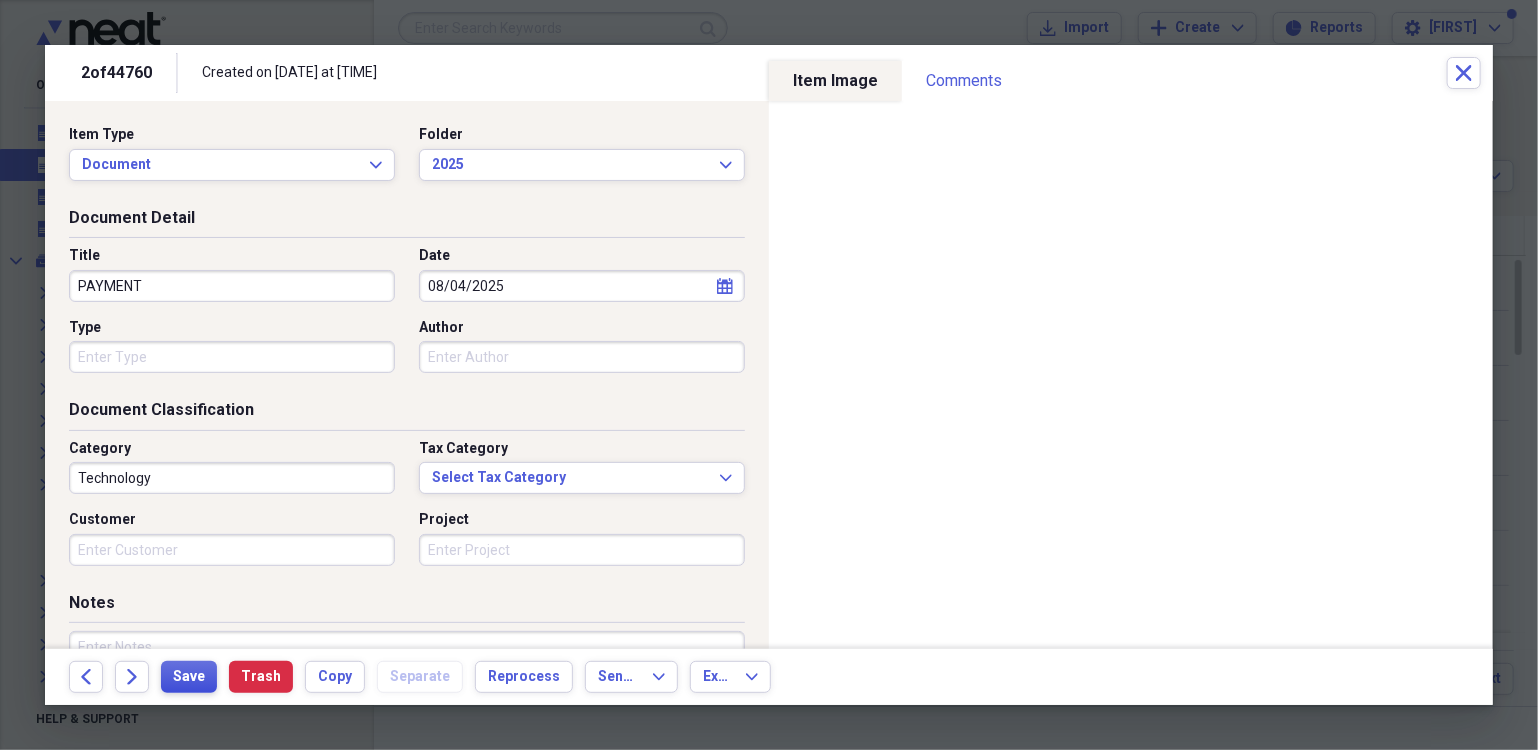 click on "Save" at bounding box center (189, 677) 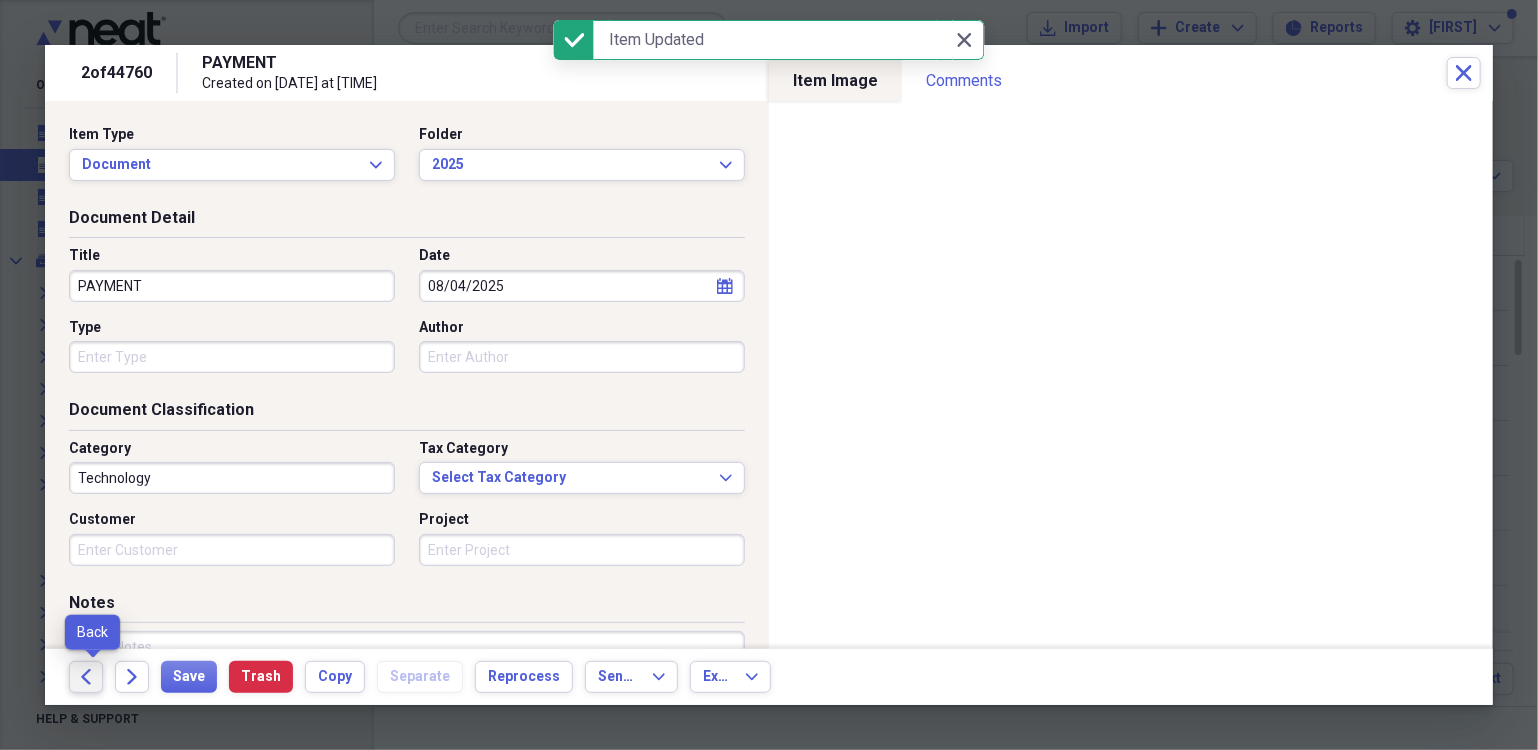 click 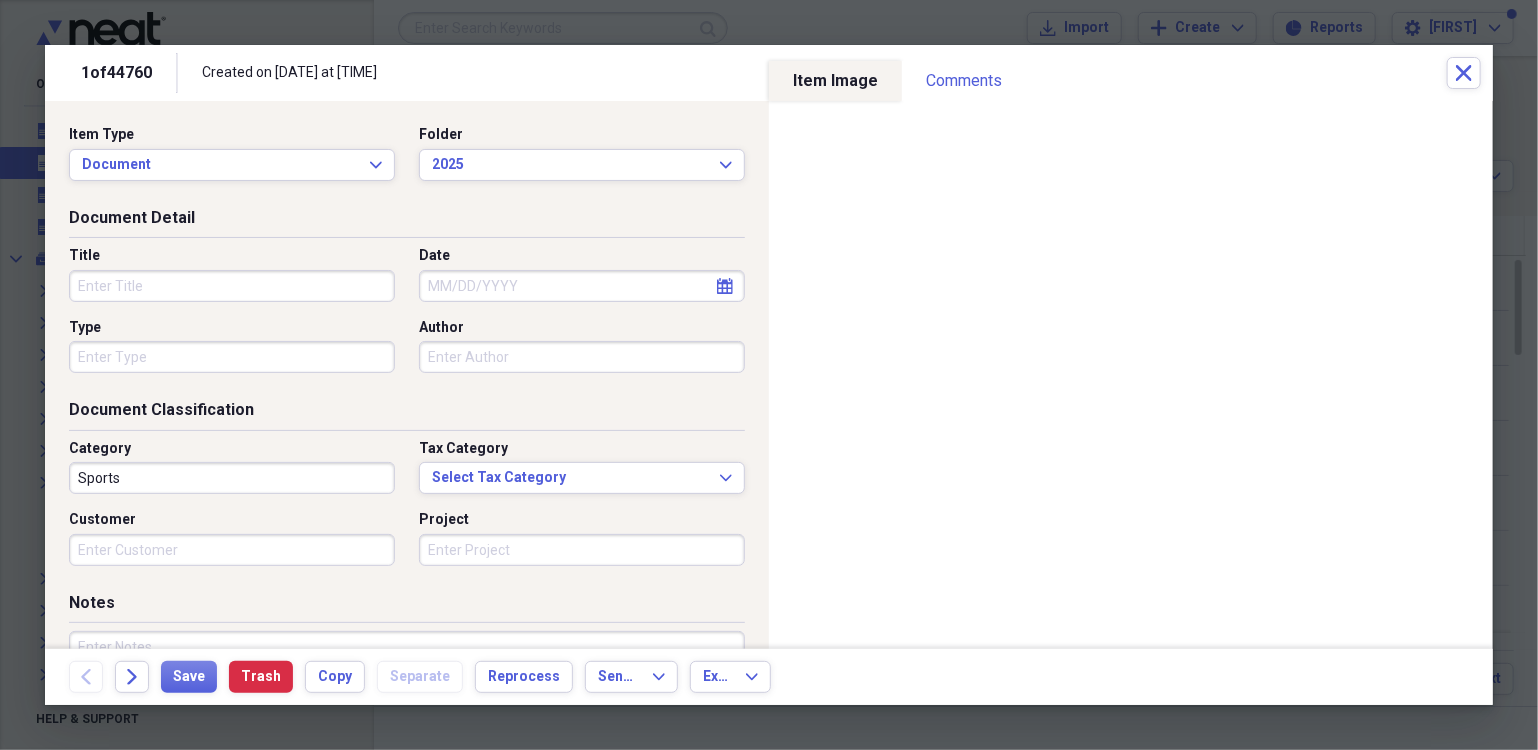 click on "Title" at bounding box center (232, 286) 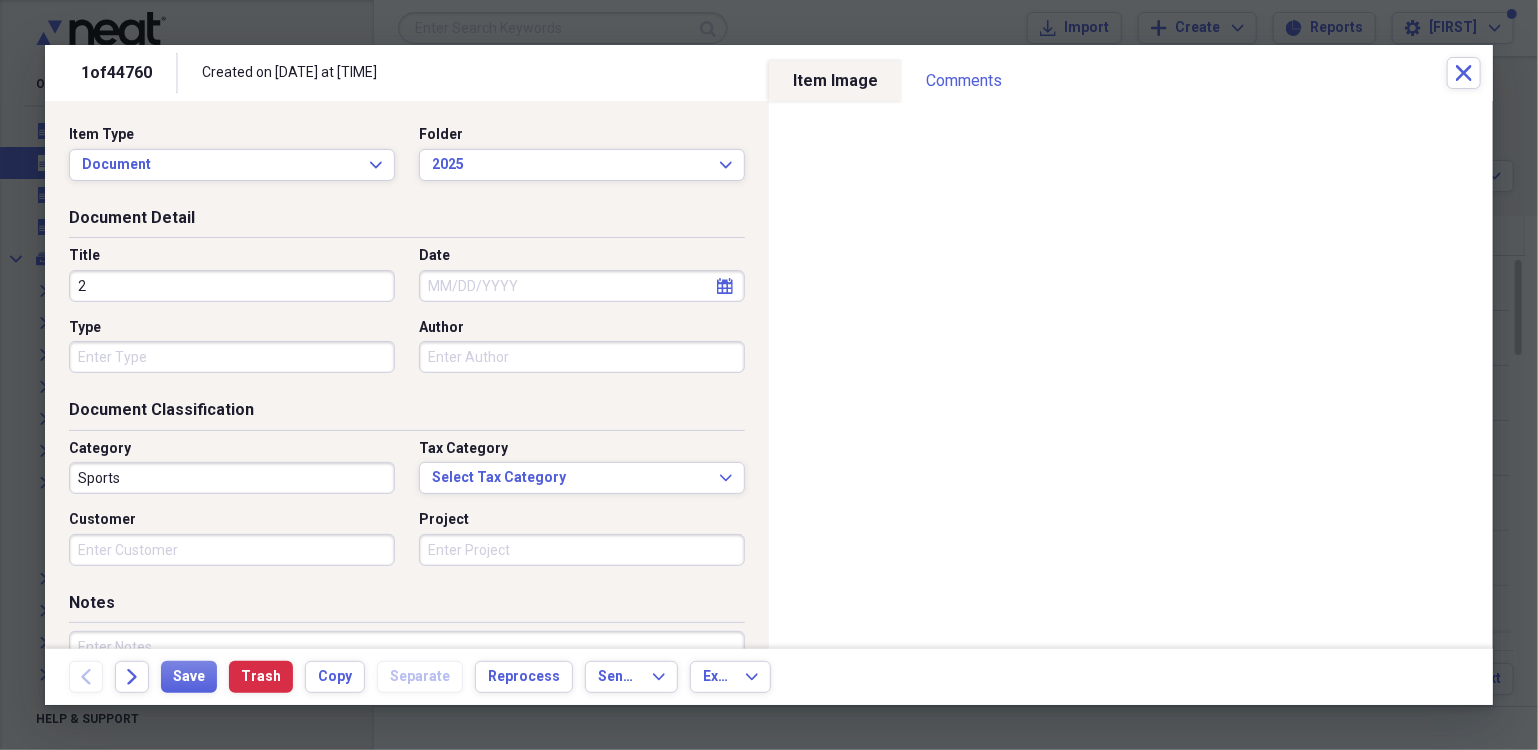 type on "2" 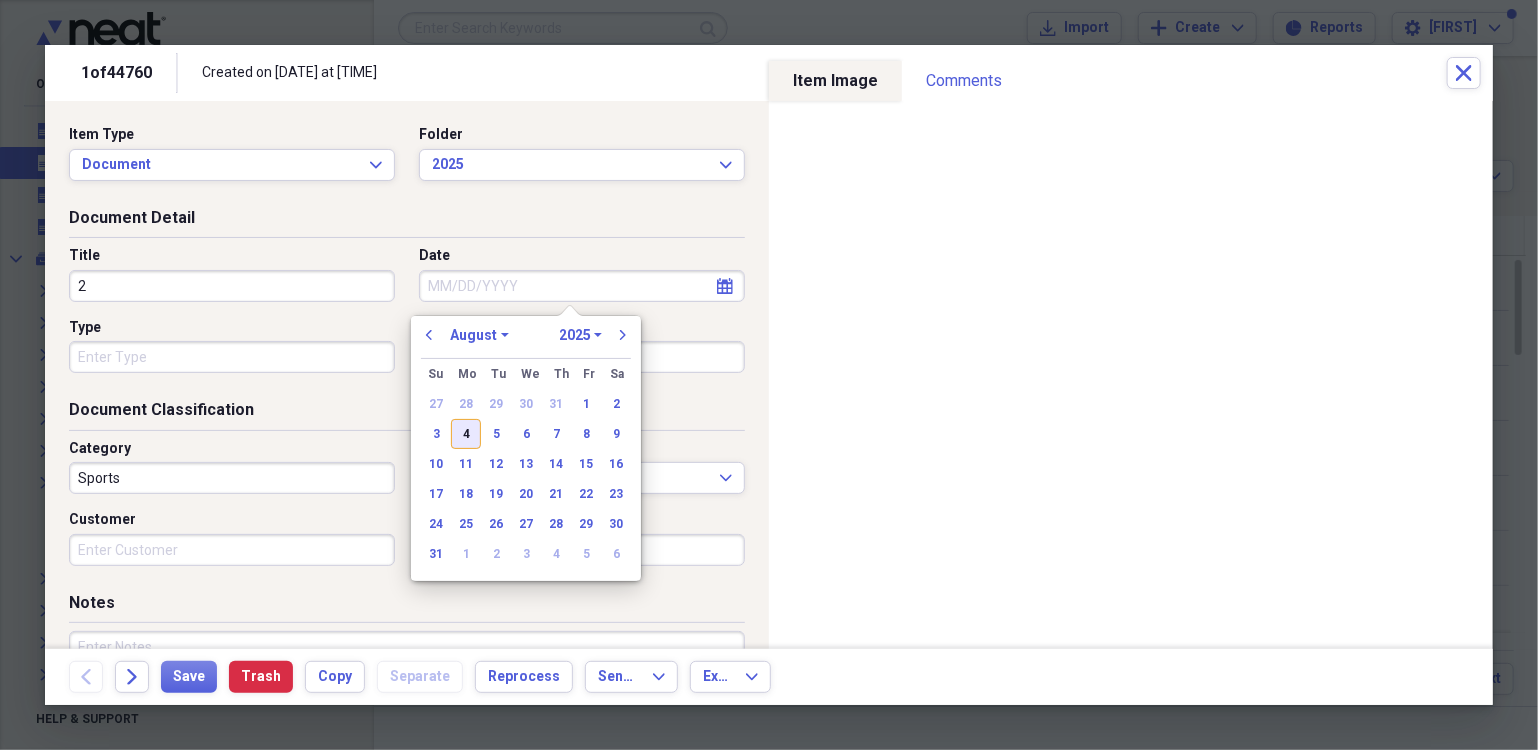 click on "4" at bounding box center [466, 434] 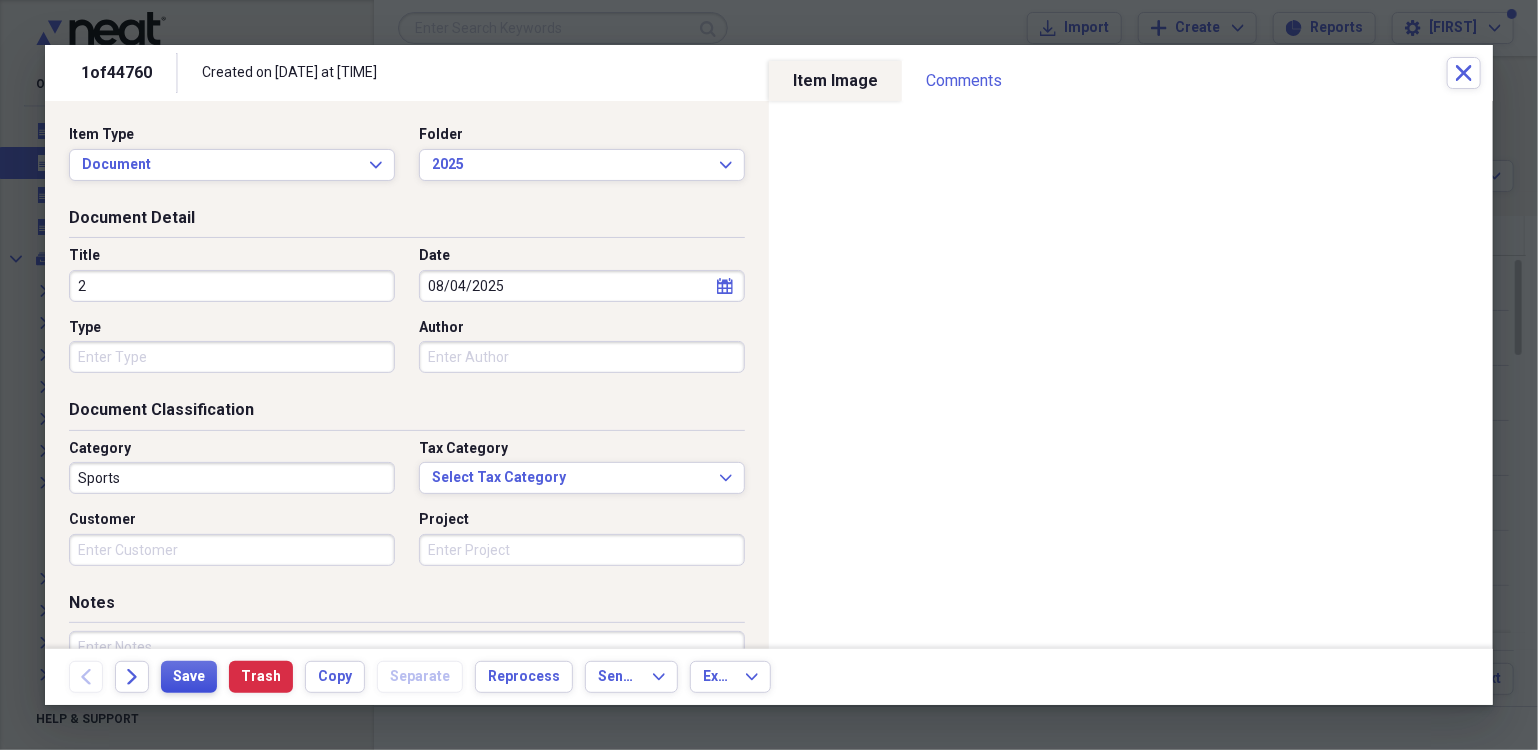 click on "Save" at bounding box center [189, 677] 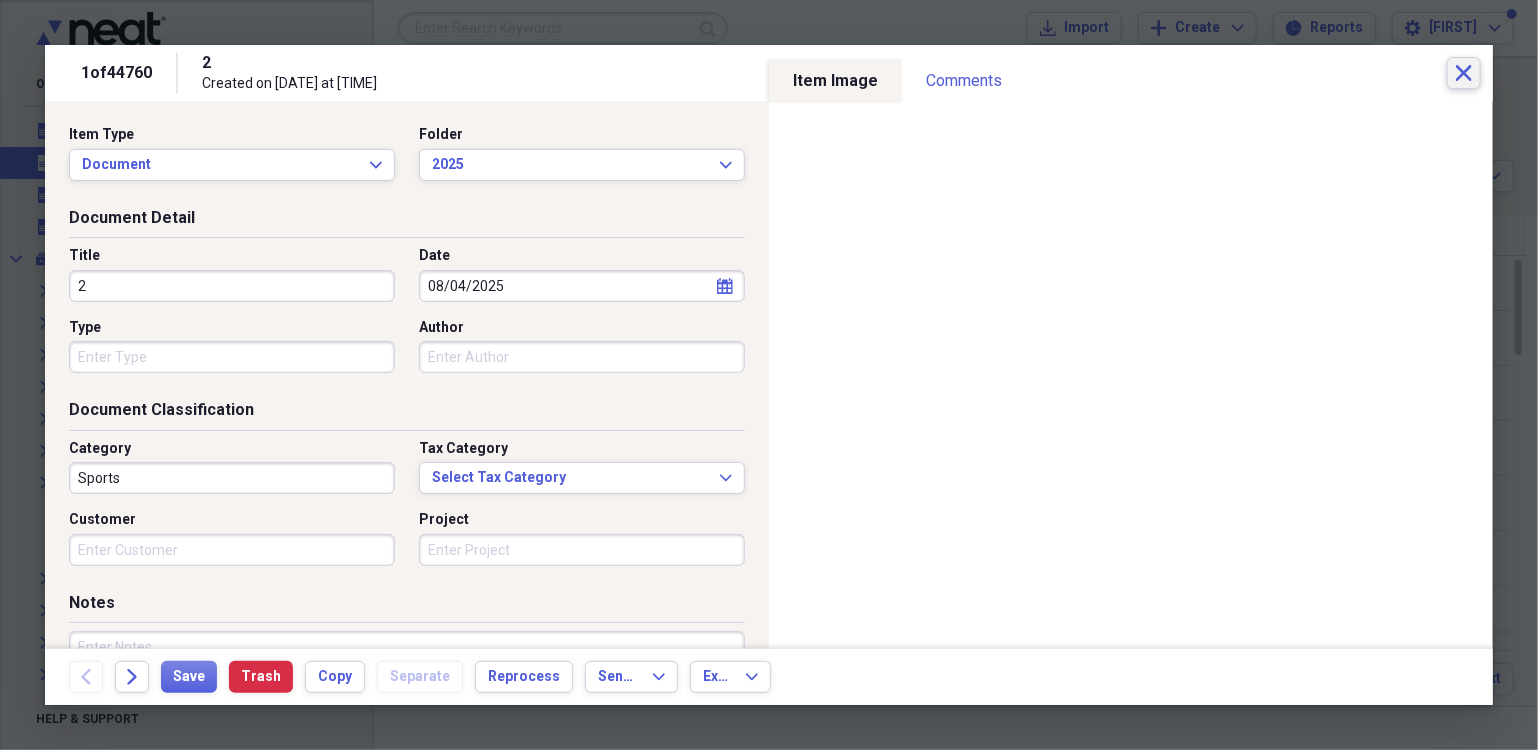 click on "Close" 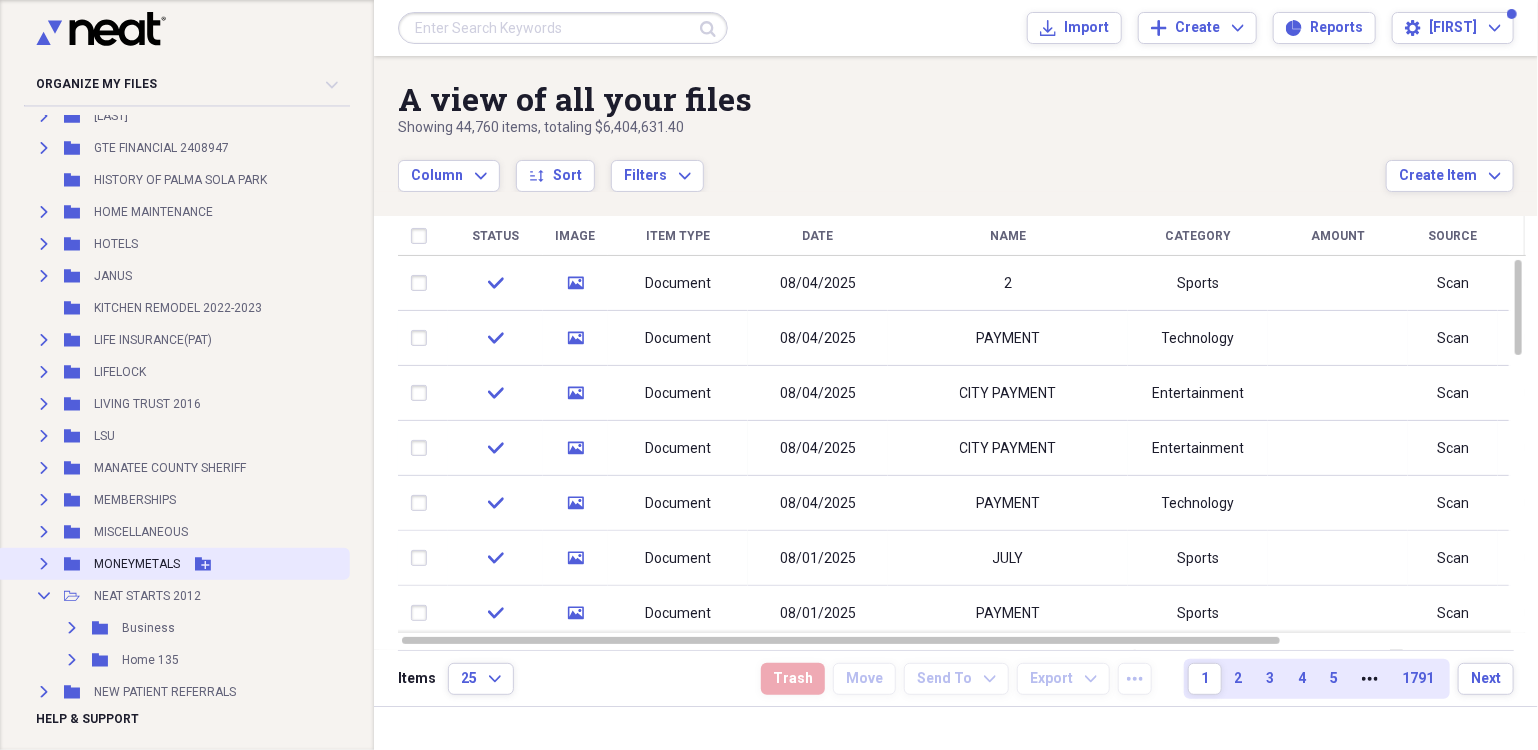 scroll, scrollTop: 2000, scrollLeft: 0, axis: vertical 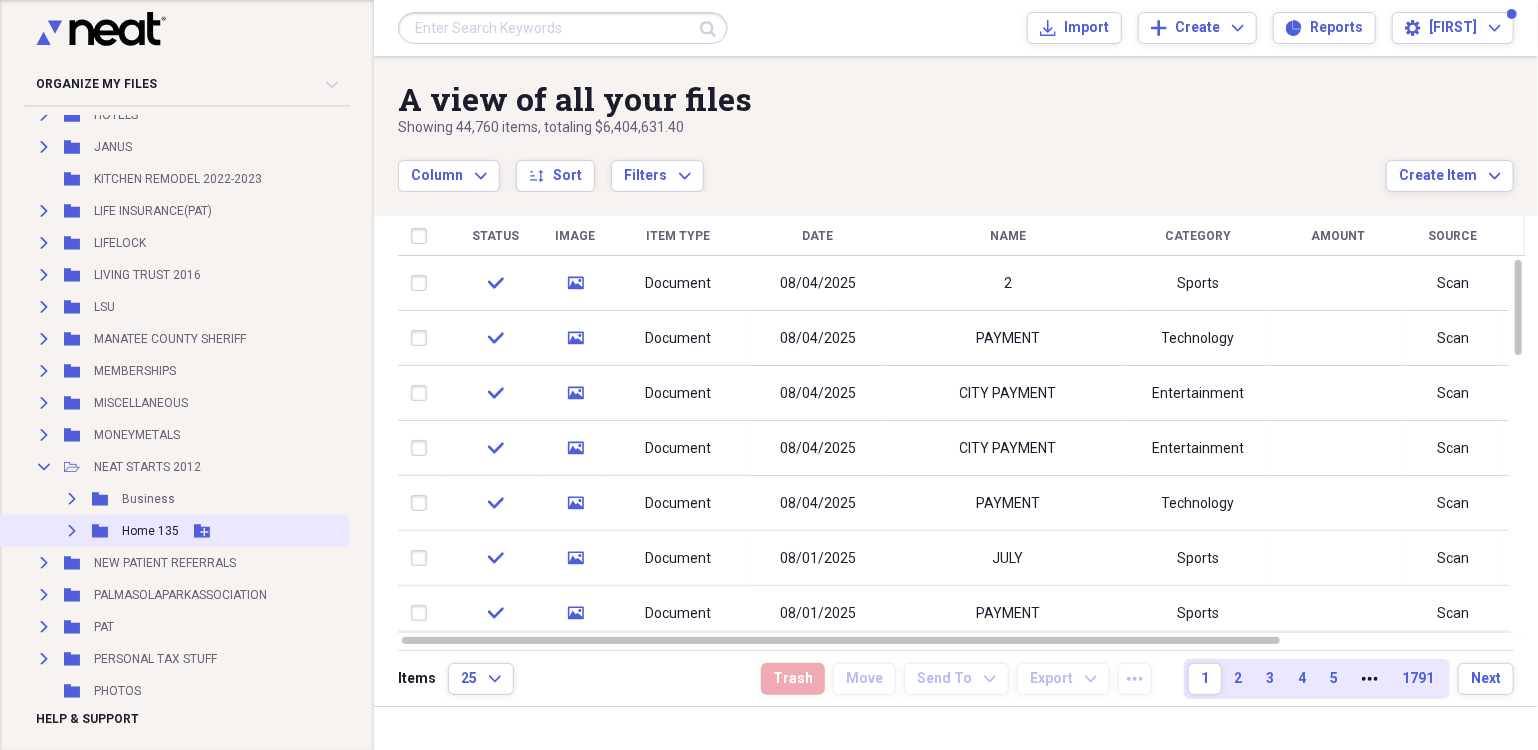 click on "Expand" 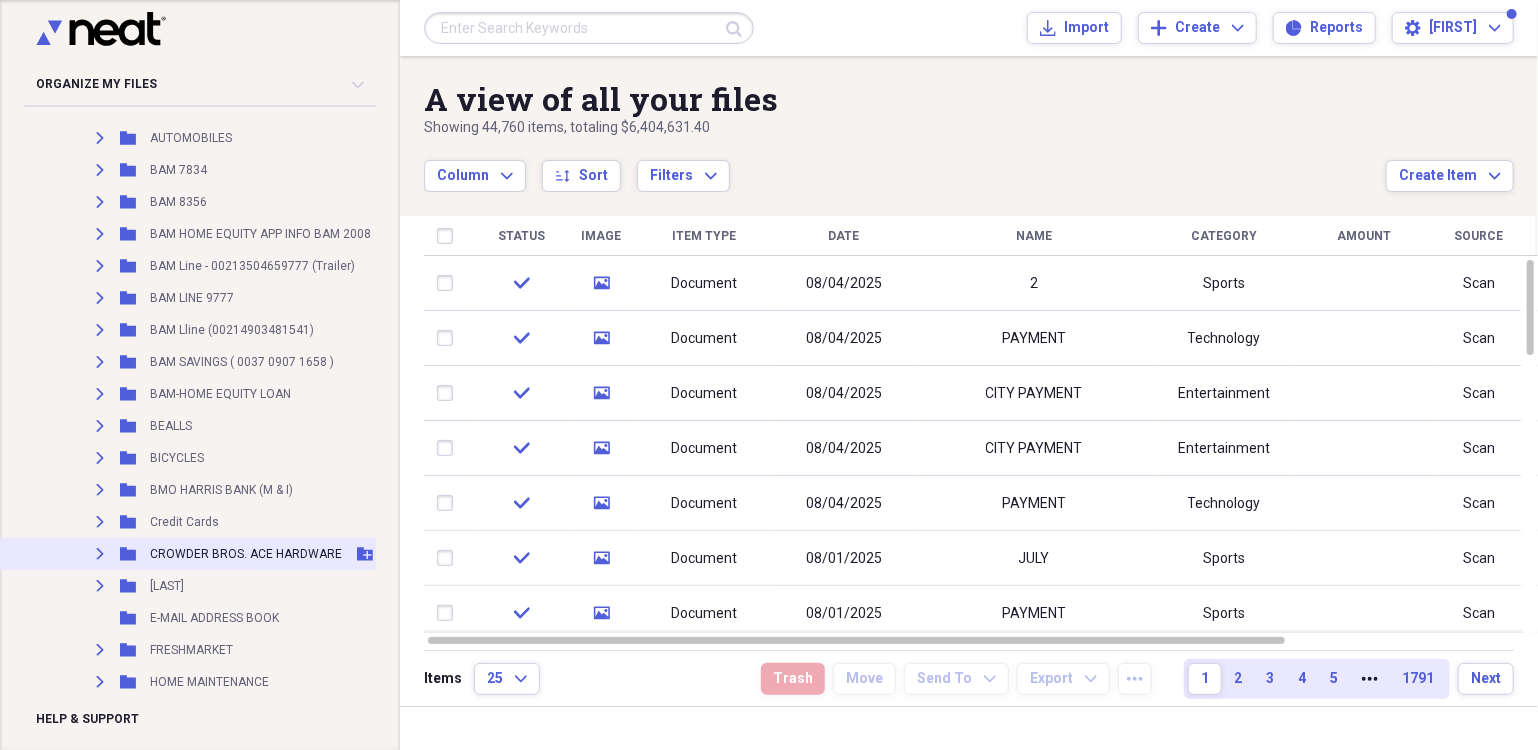 scroll, scrollTop: 3000, scrollLeft: 0, axis: vertical 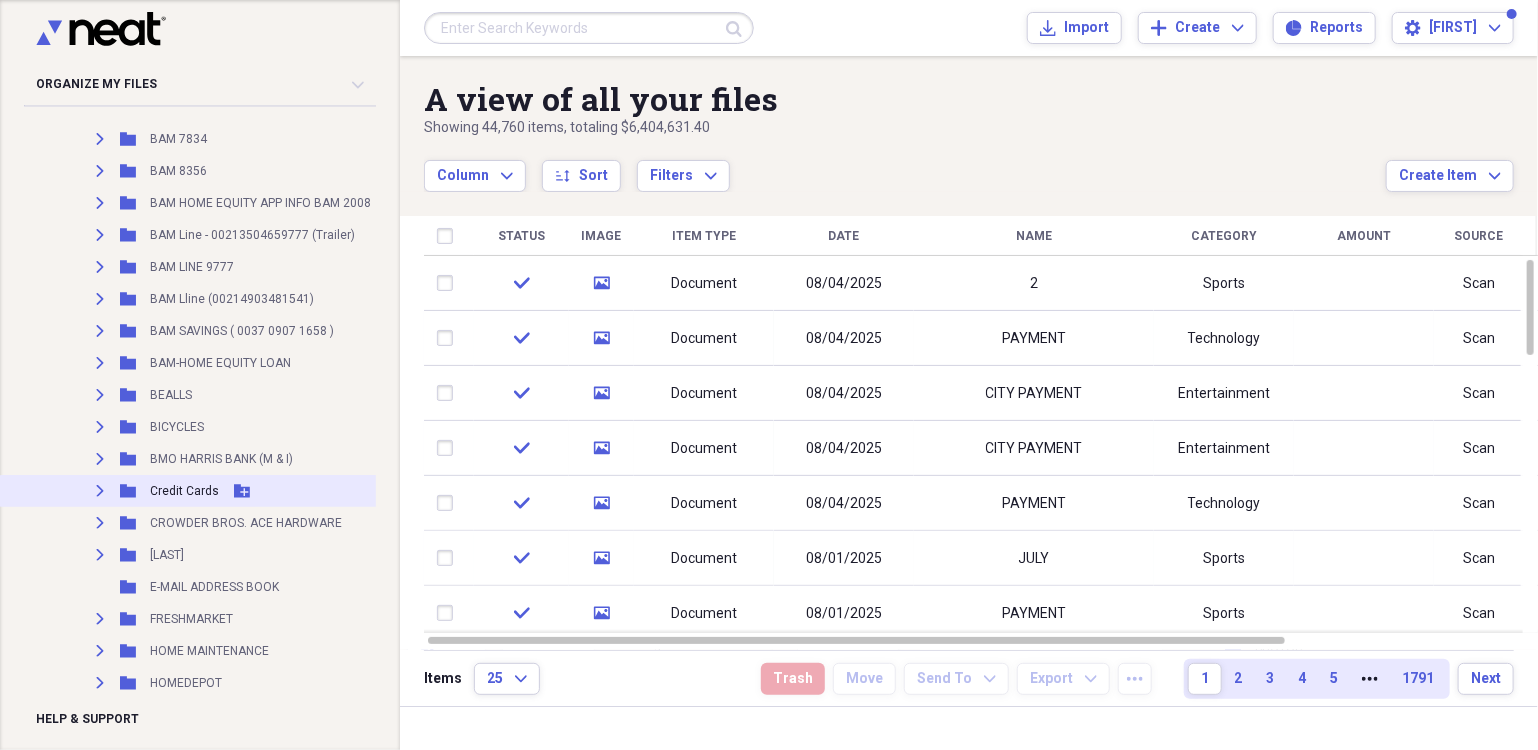 click 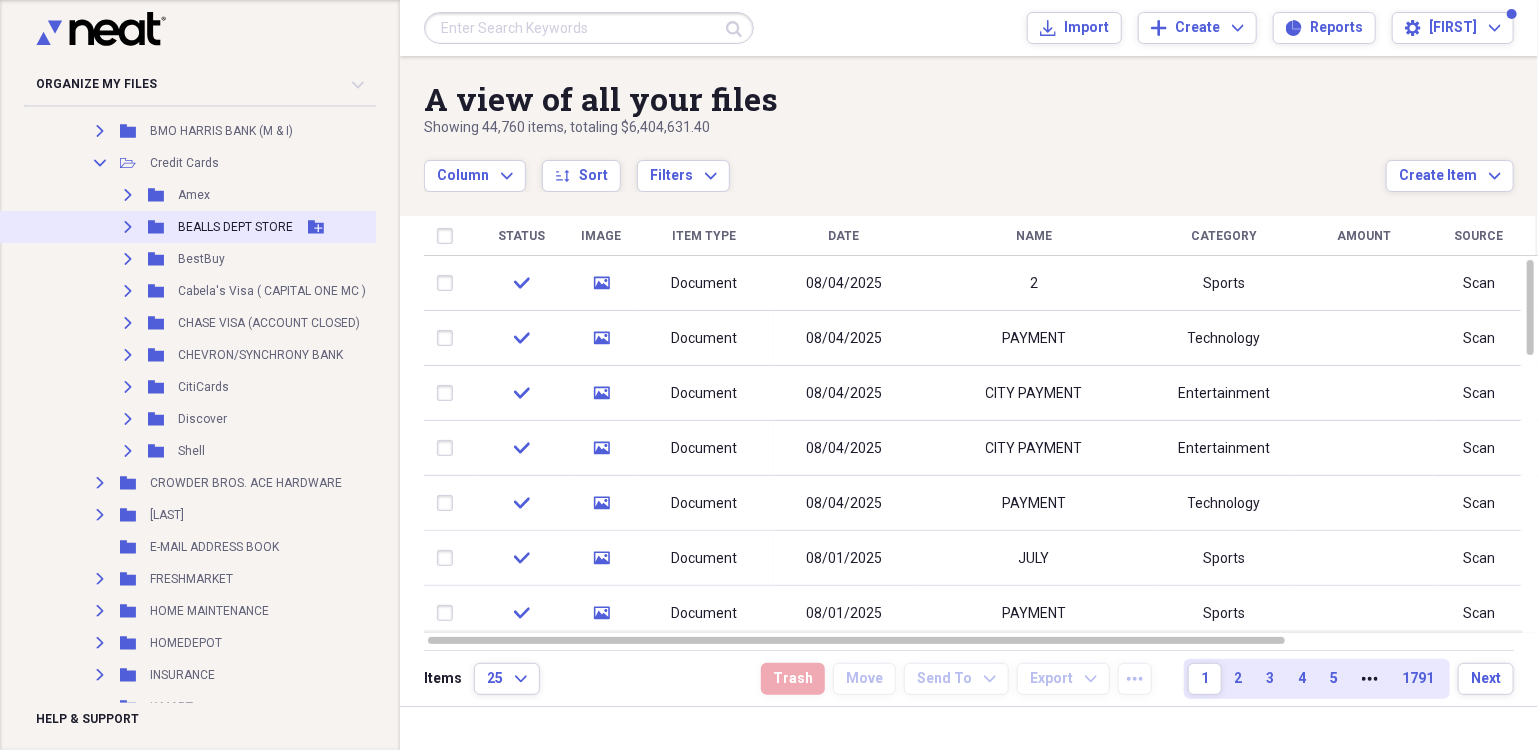 scroll, scrollTop: 3600, scrollLeft: 0, axis: vertical 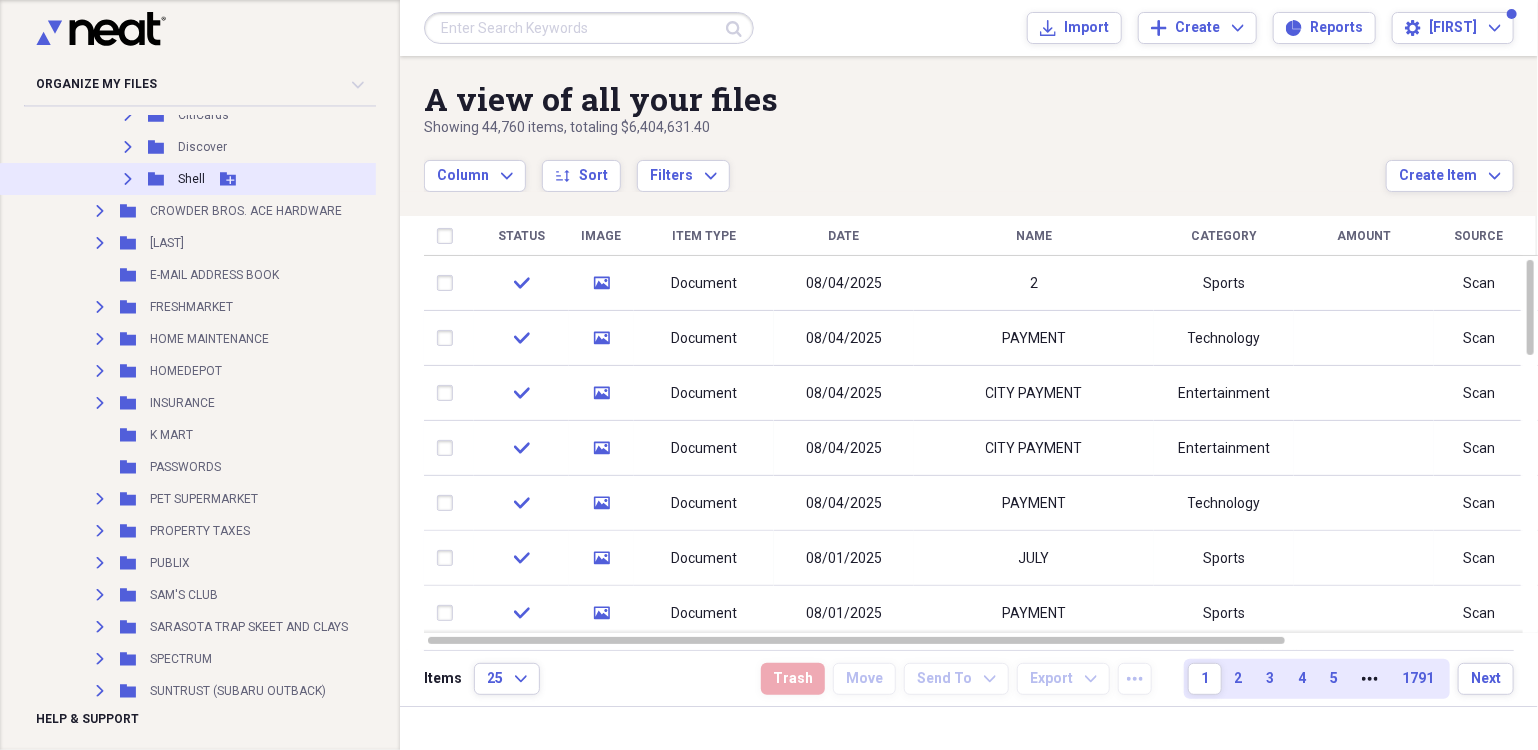 click on "Expand" 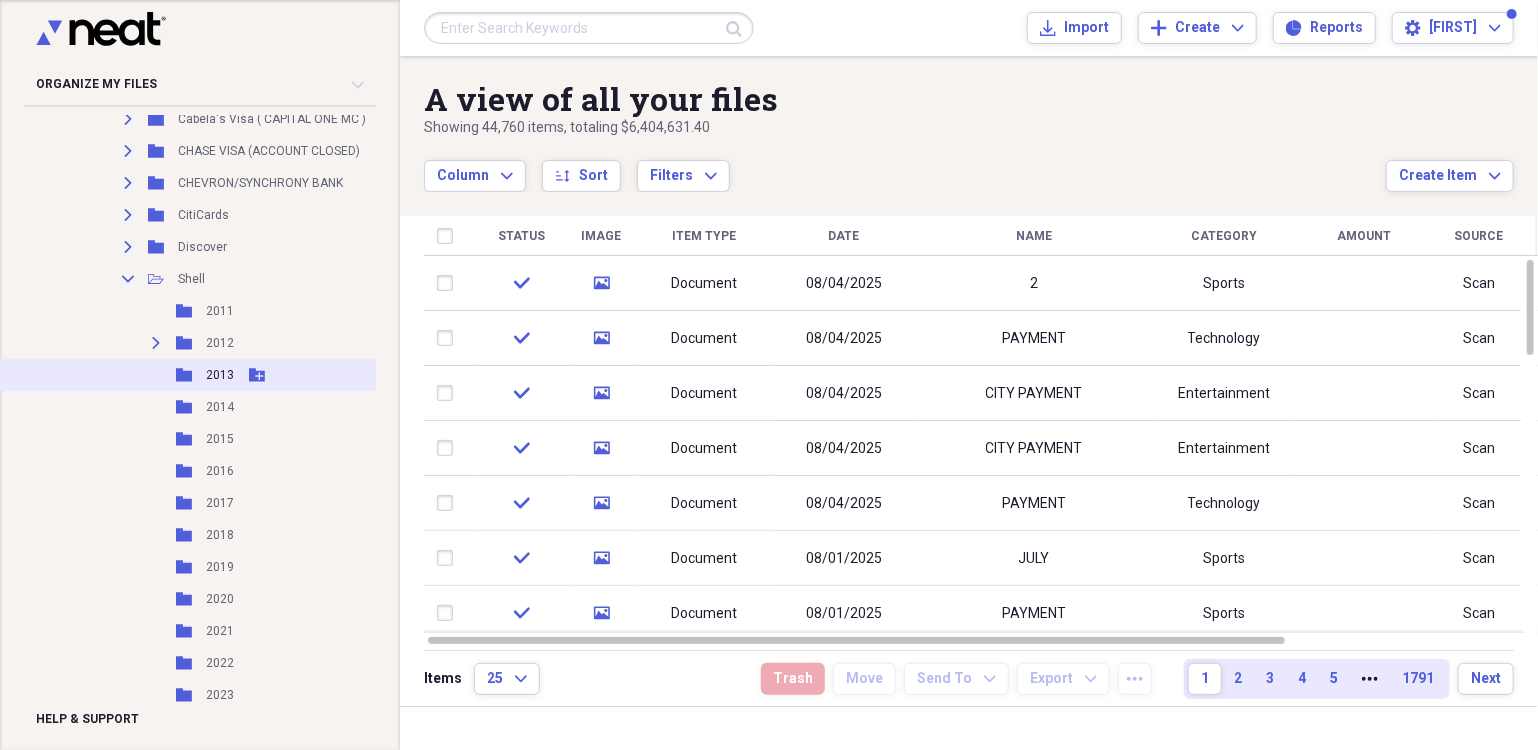 scroll, scrollTop: 3300, scrollLeft: 0, axis: vertical 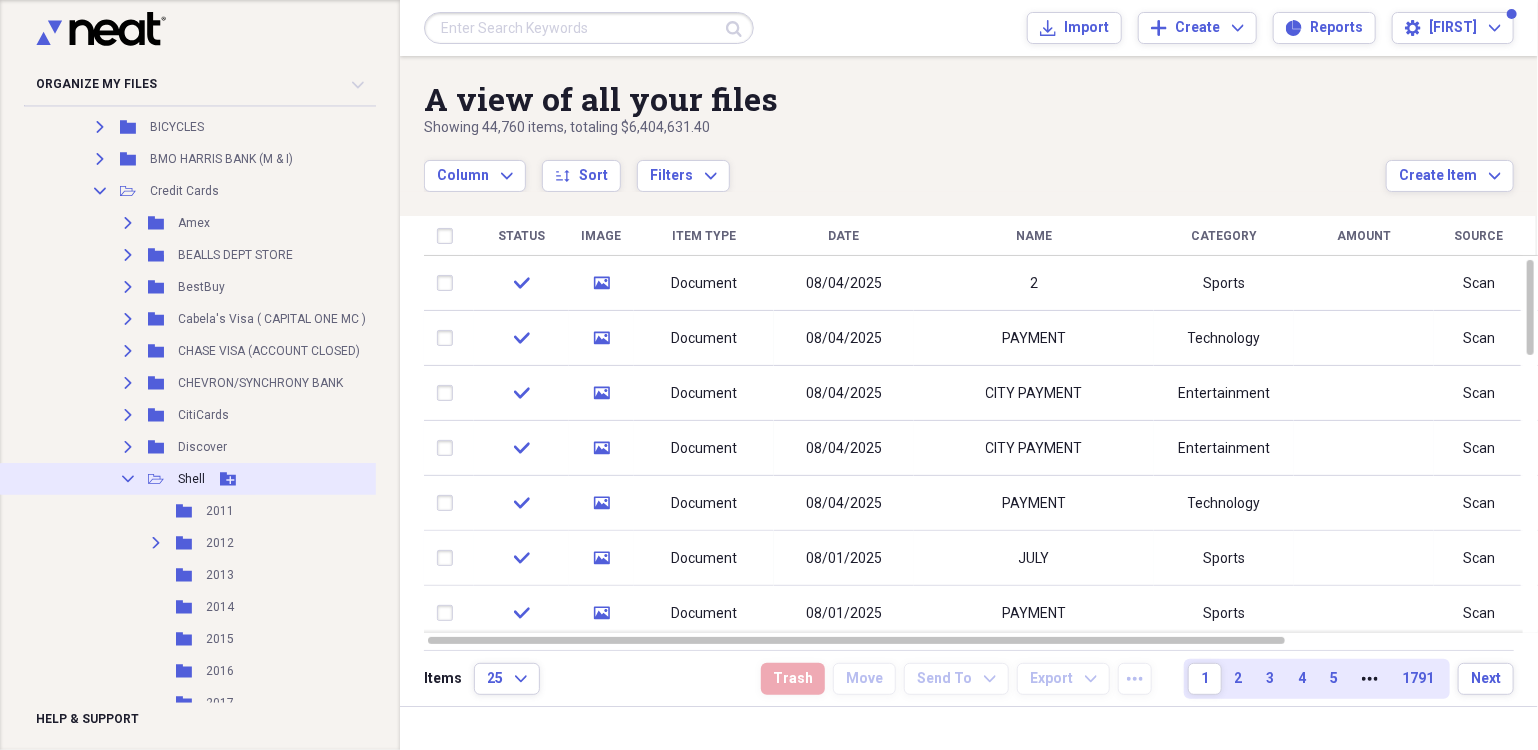 click 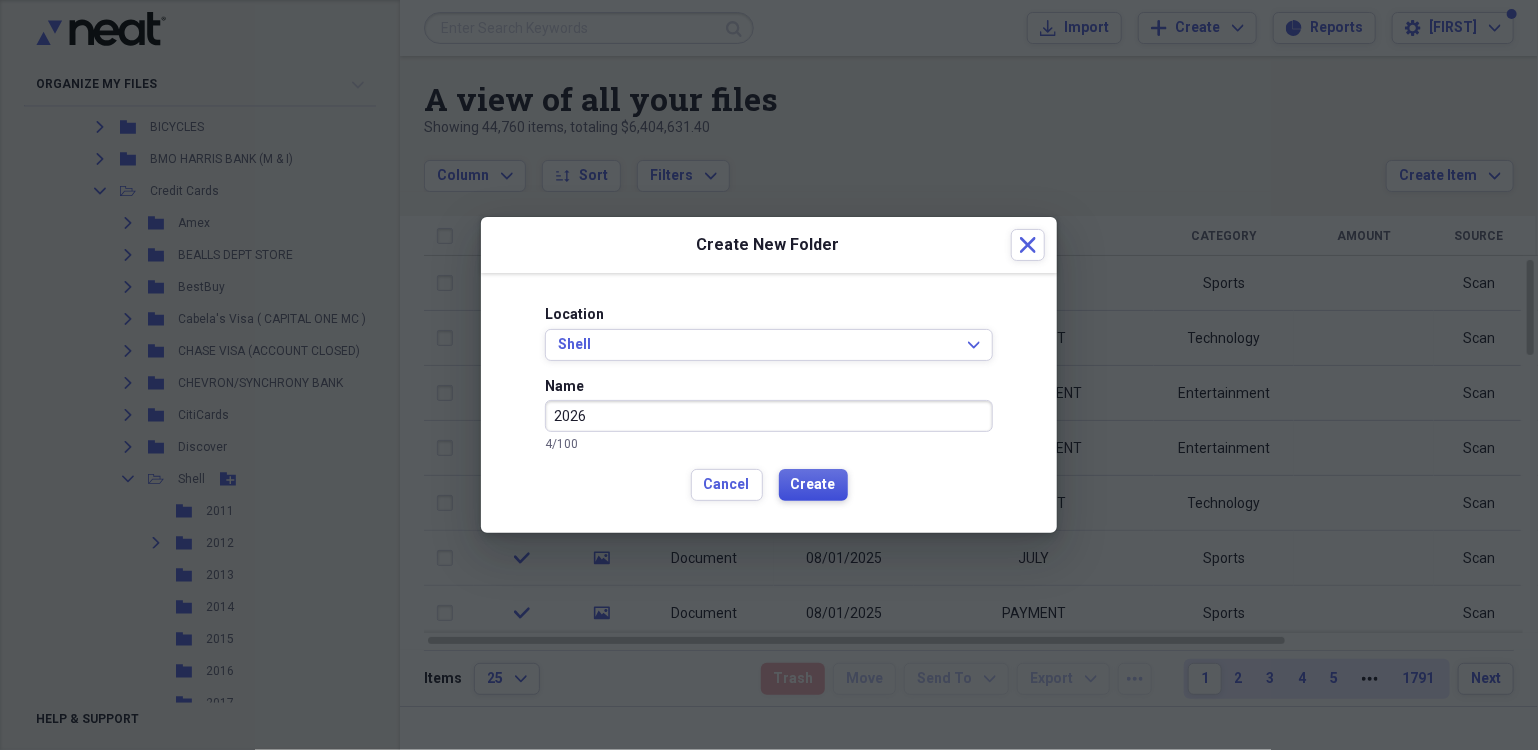 type on "2026" 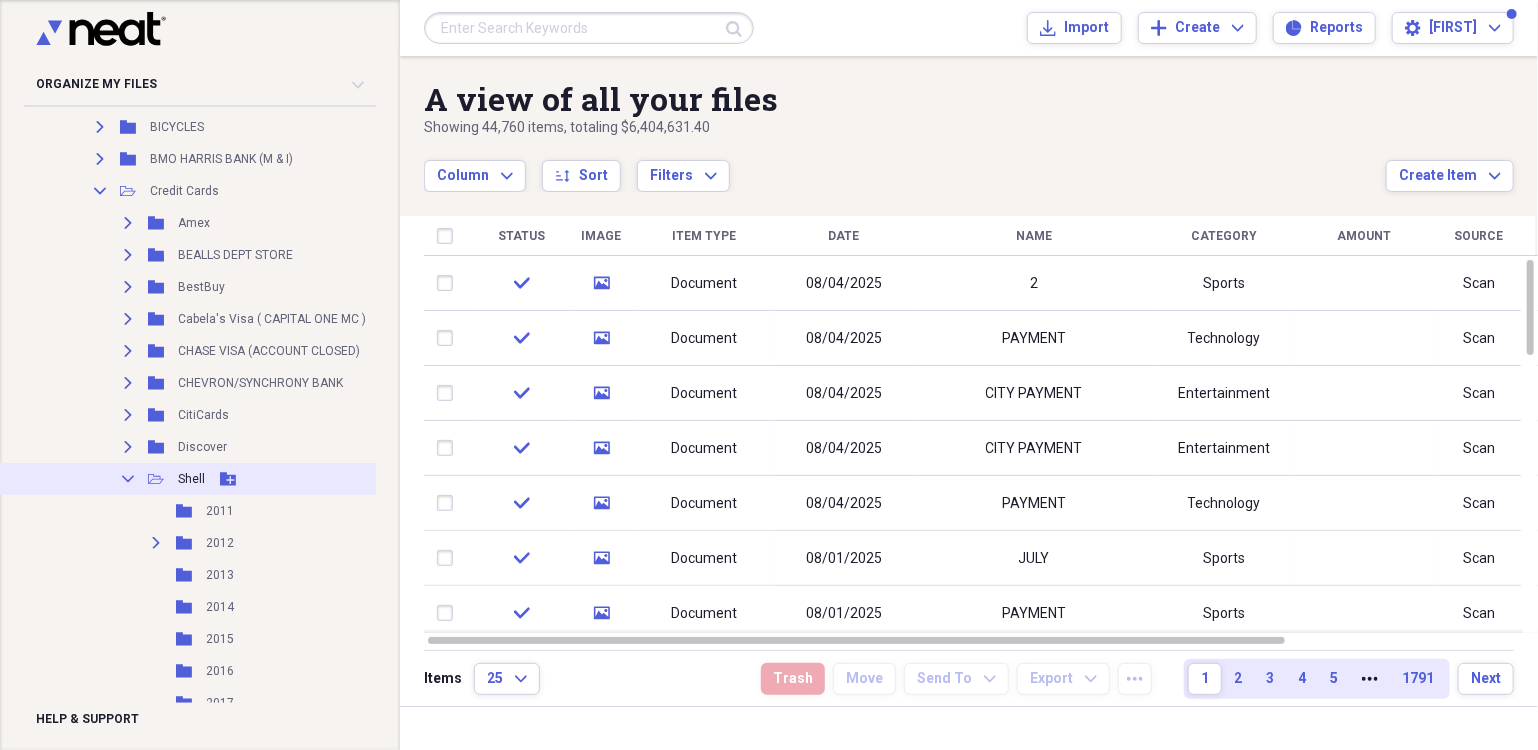 click 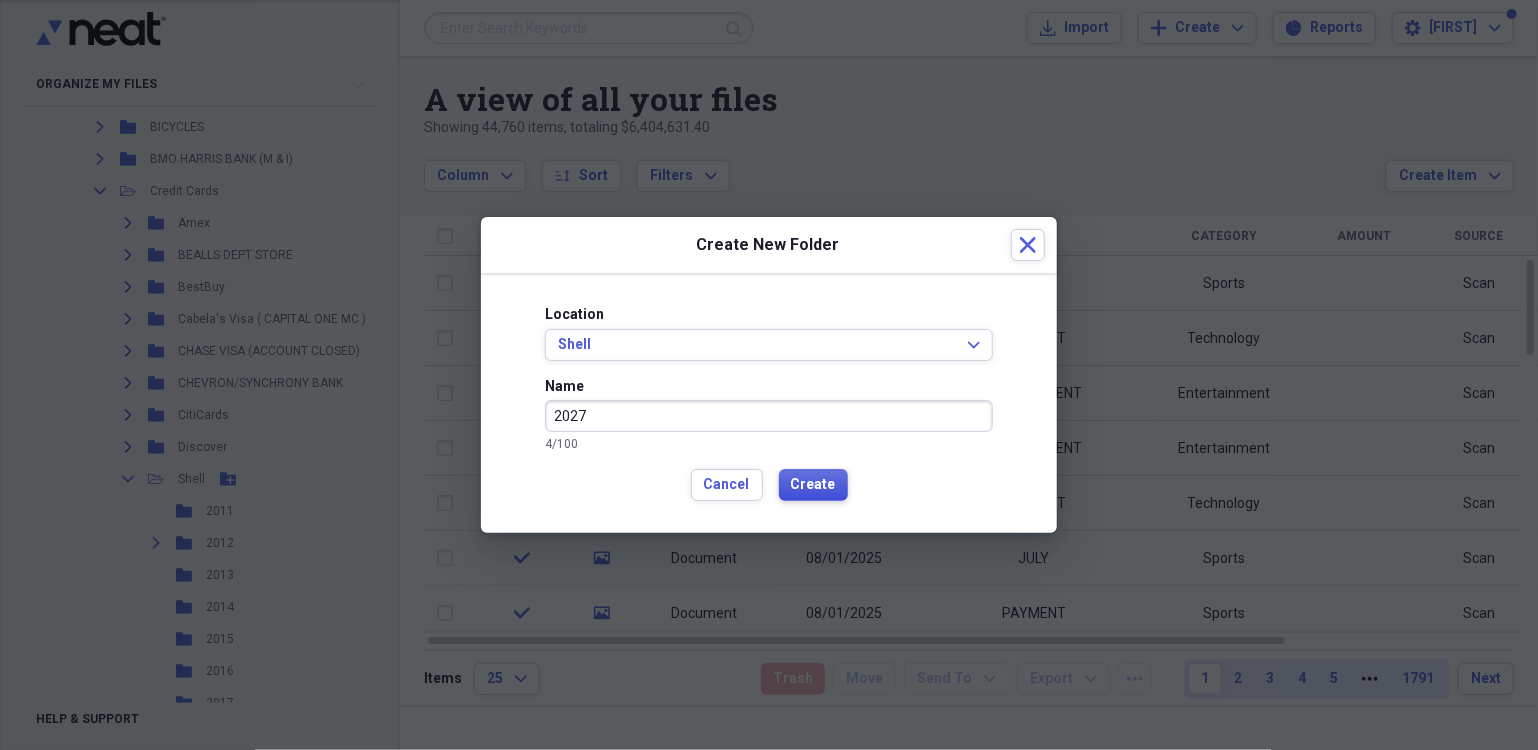 type on "2027" 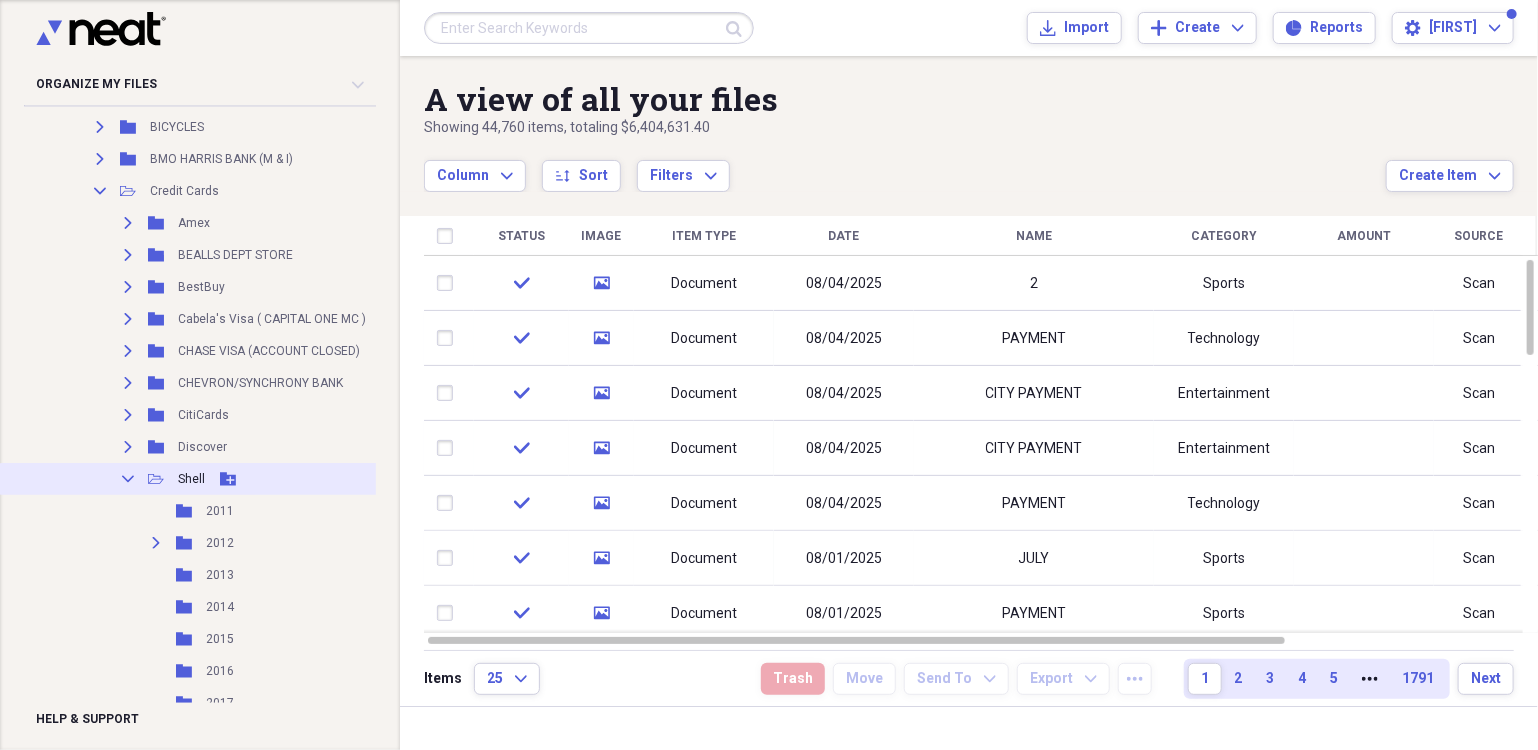 click on "Collapse" 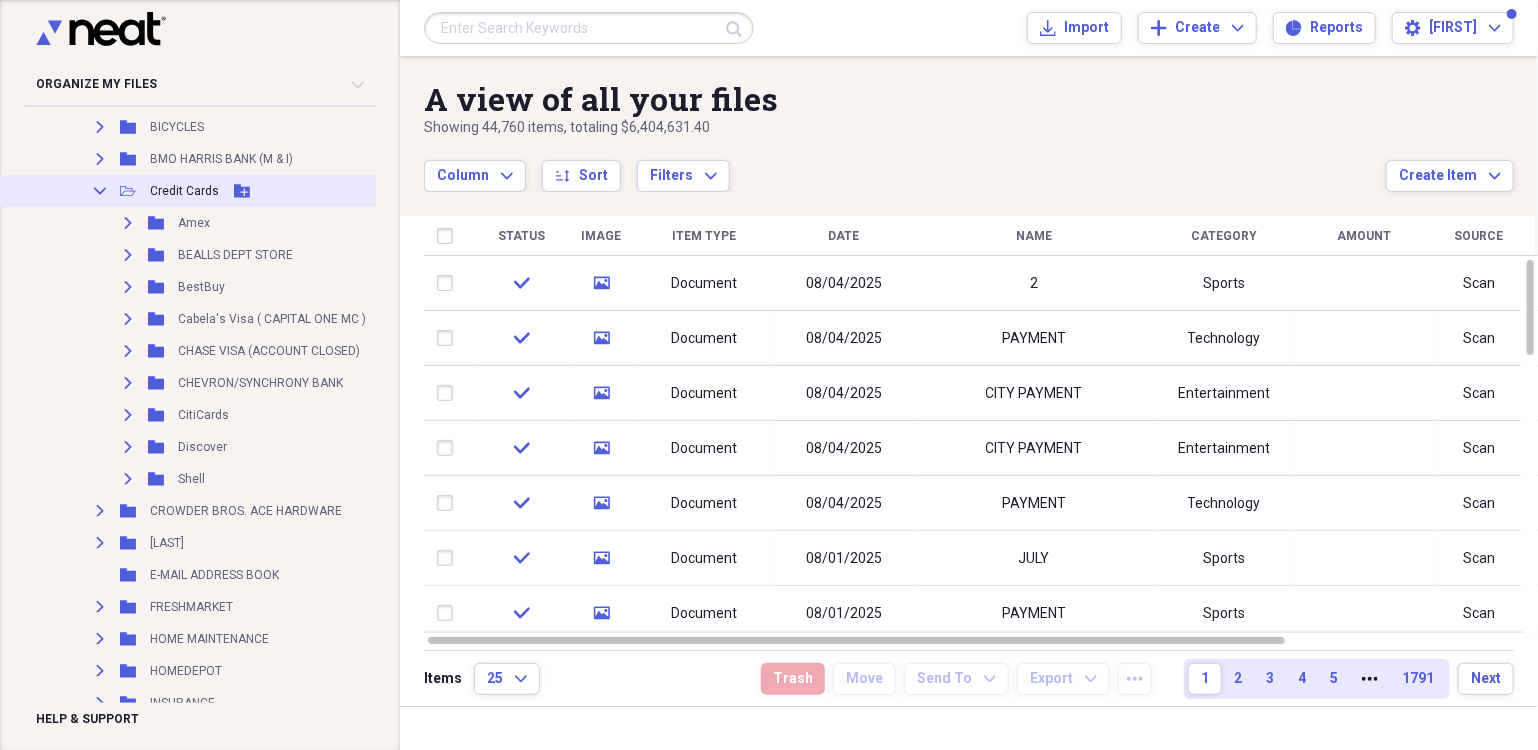 click on "Collapse" 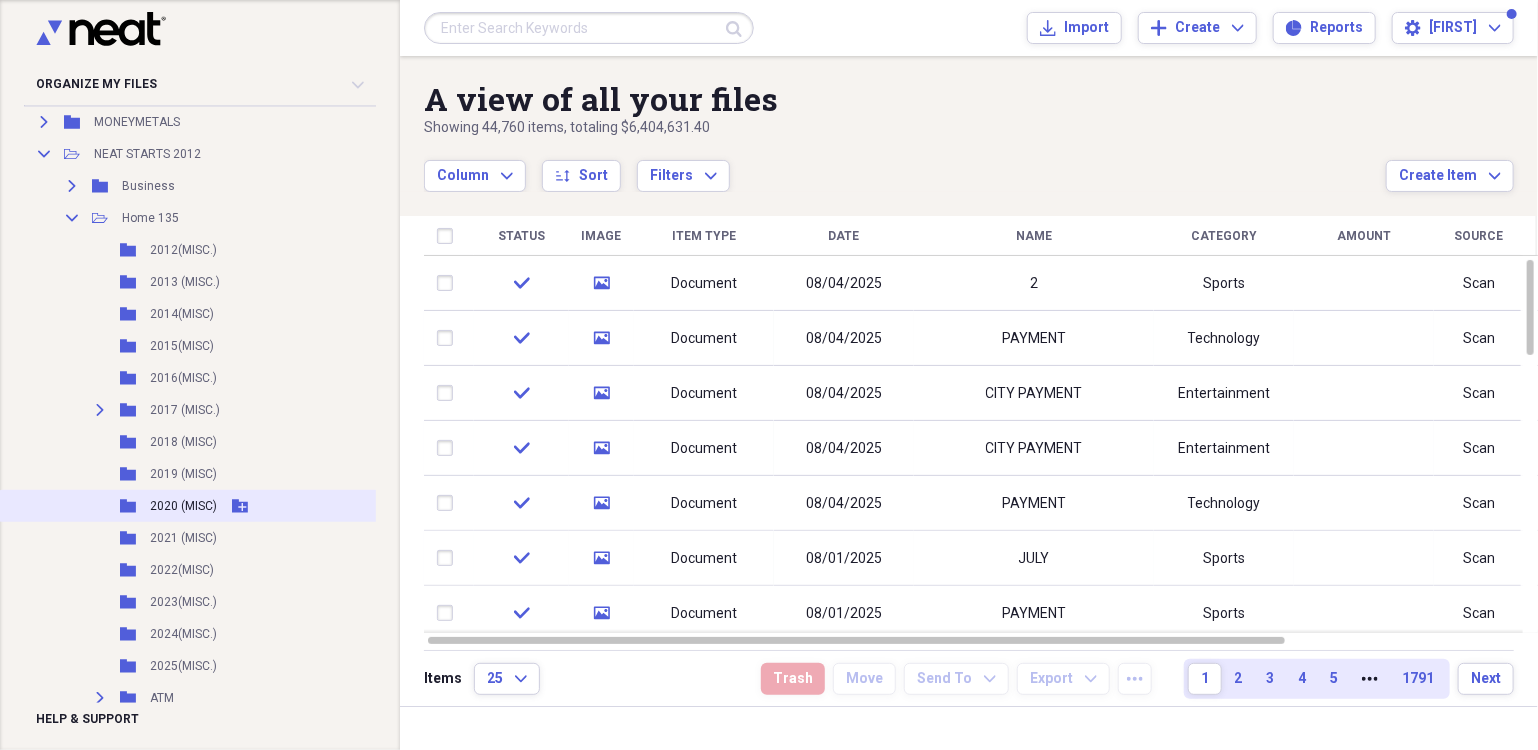 scroll, scrollTop: 2200, scrollLeft: 0, axis: vertical 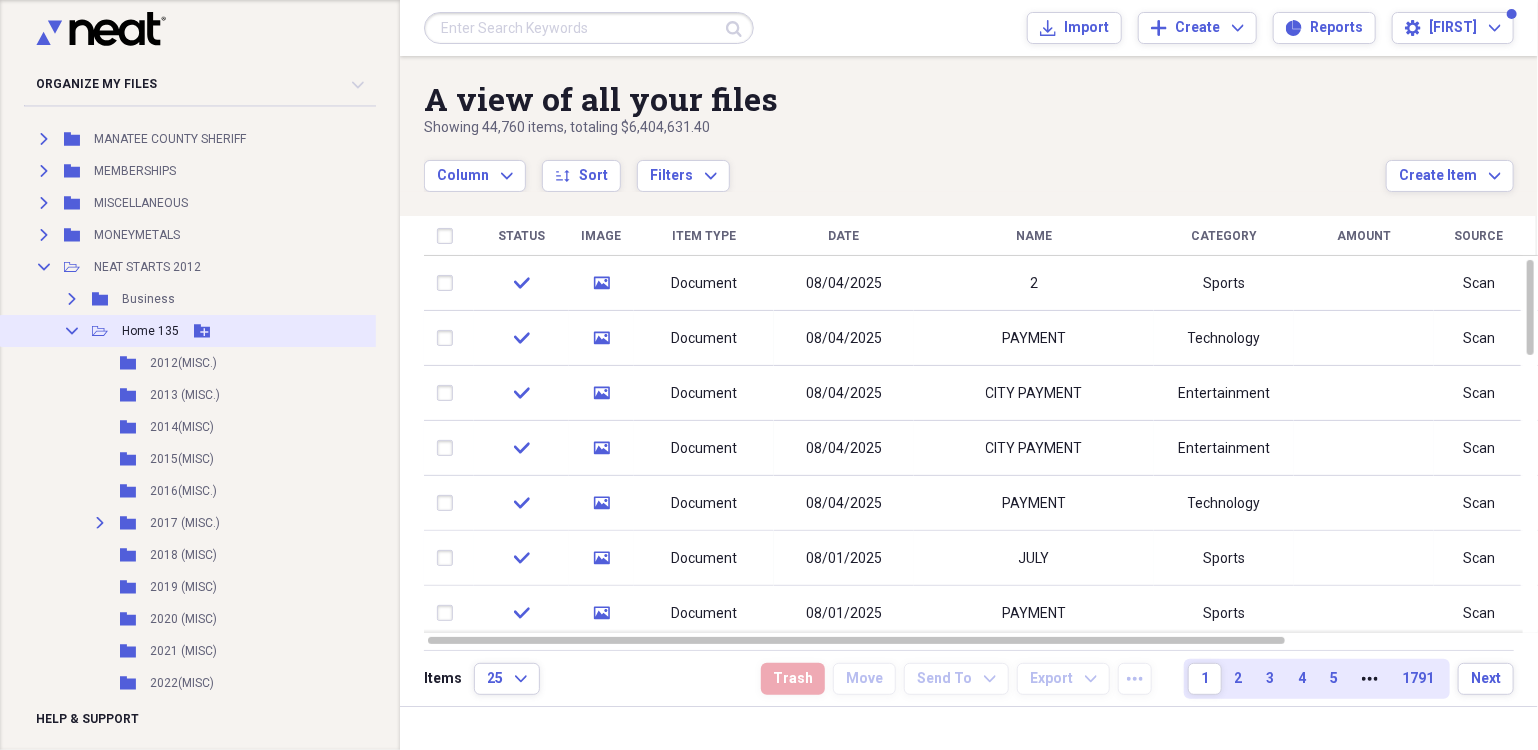 click on "Collapse" 